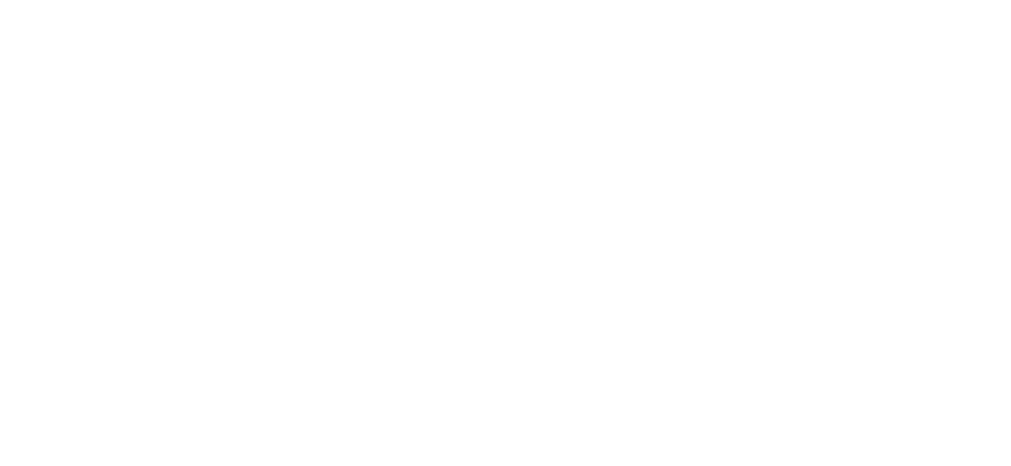 scroll, scrollTop: 0, scrollLeft: 0, axis: both 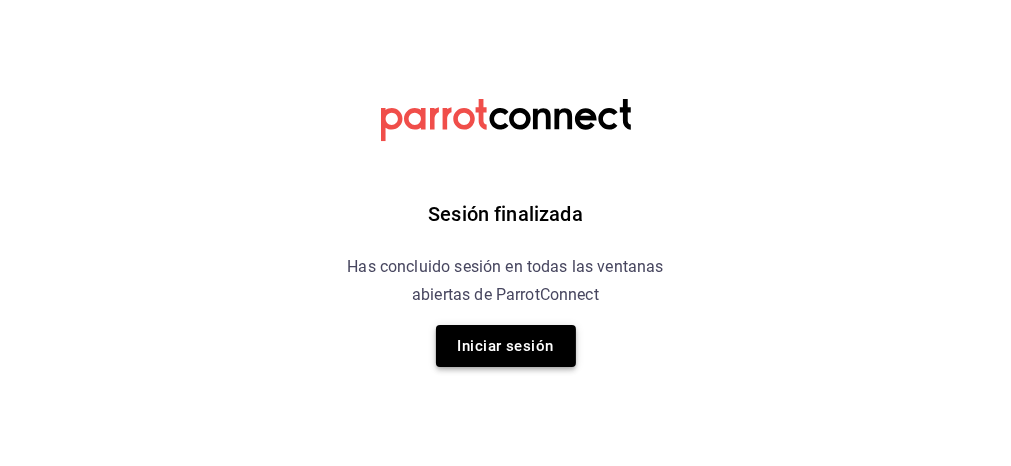 click on "Iniciar sesión" at bounding box center [506, 346] 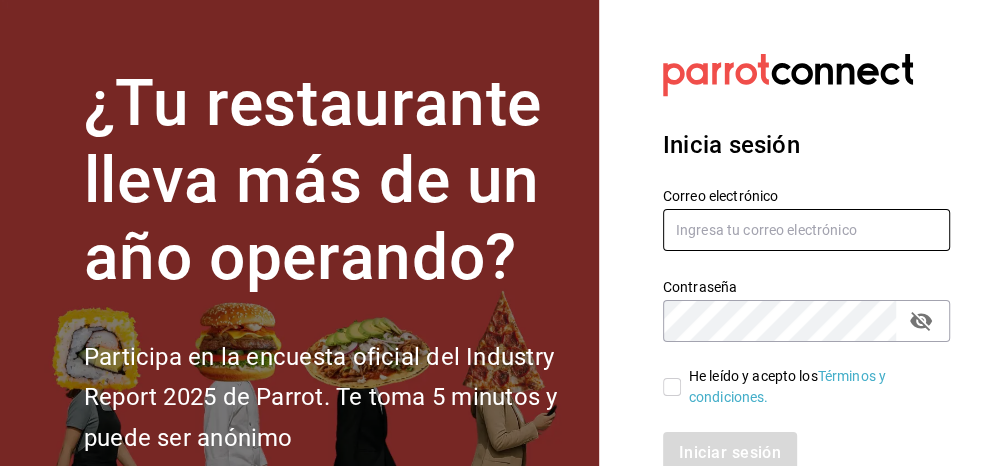 type on "[USERNAME]@[DOMAIN]" 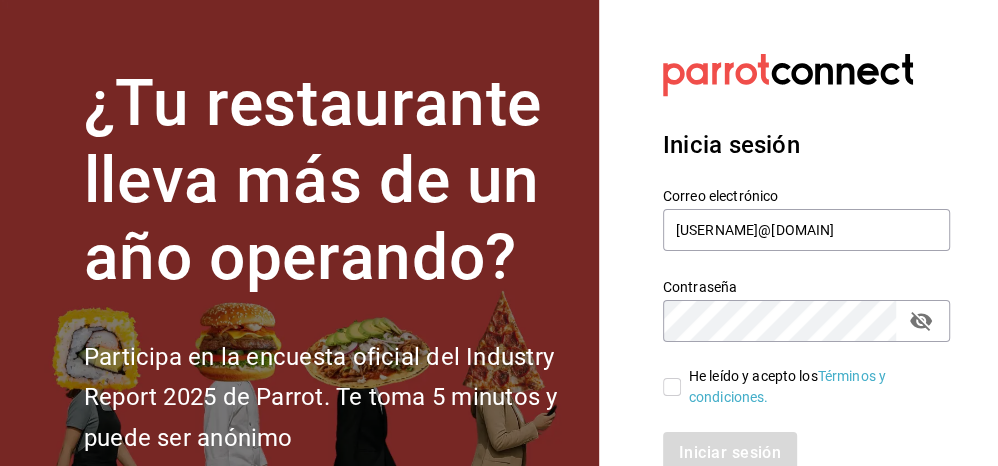 click on "He leído y acepto los  Términos y condiciones." at bounding box center [672, 387] 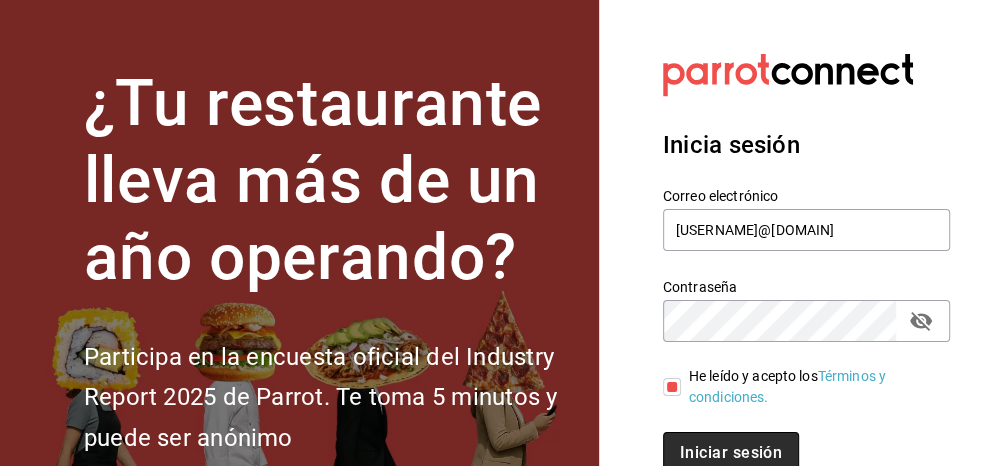 click on "Iniciar sesión" at bounding box center (731, 453) 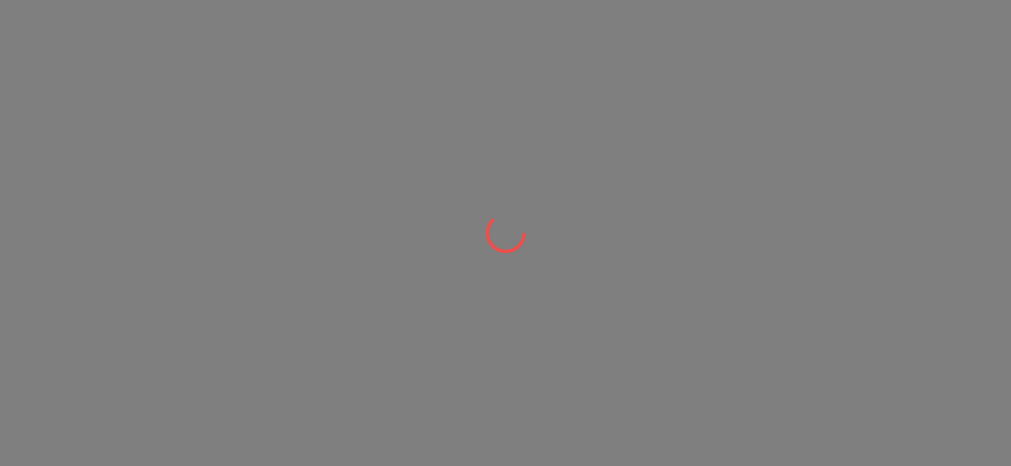 scroll, scrollTop: 0, scrollLeft: 0, axis: both 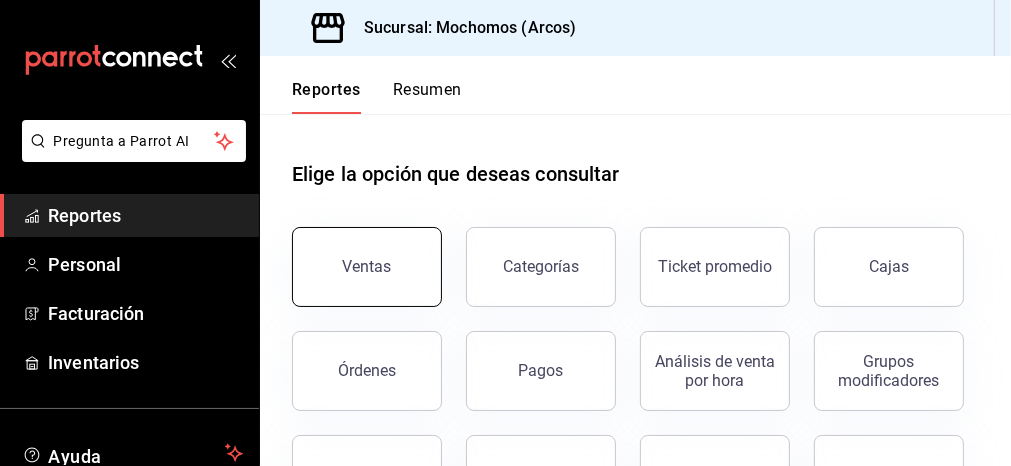 click on "Ventas" at bounding box center (367, 267) 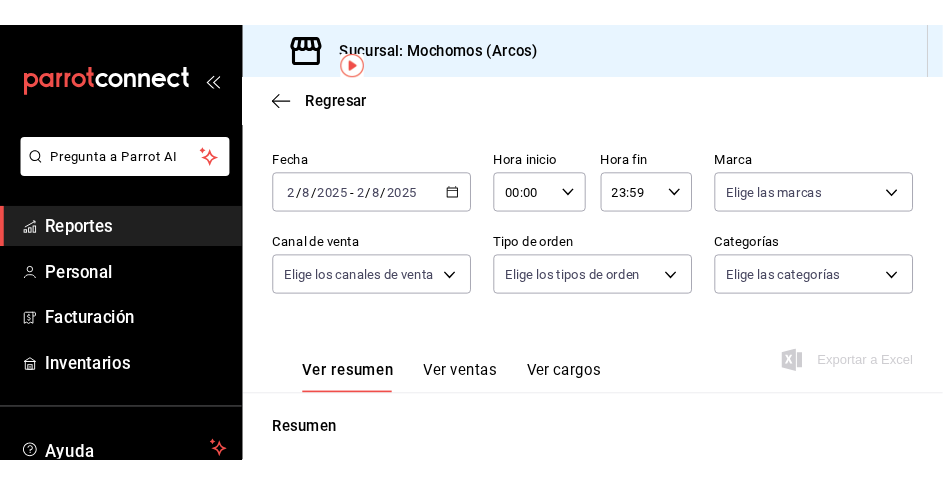 scroll, scrollTop: 93, scrollLeft: 0, axis: vertical 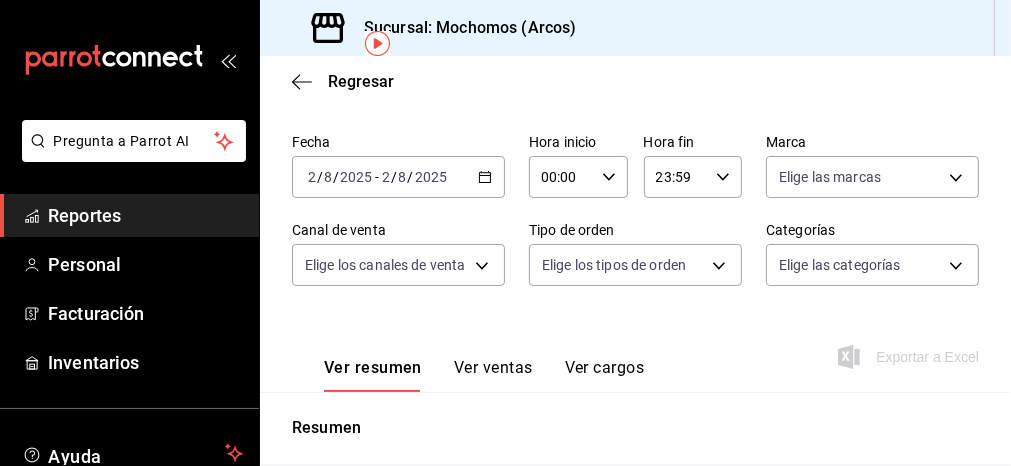 click 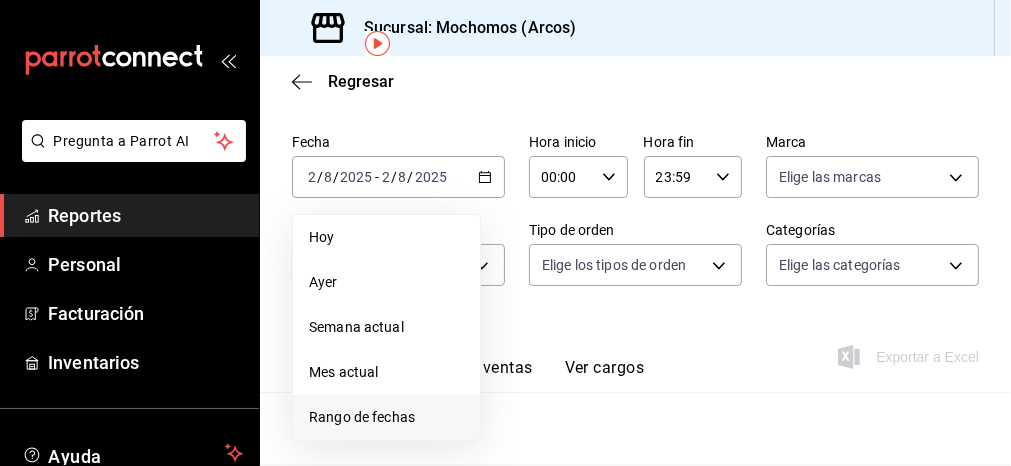 click on "Rango de fechas" at bounding box center [386, 417] 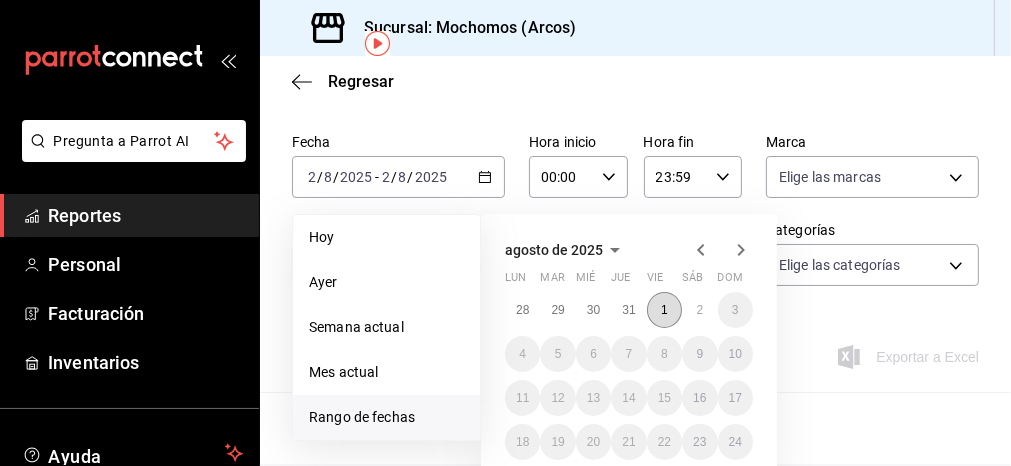 click on "1" at bounding box center (664, 310) 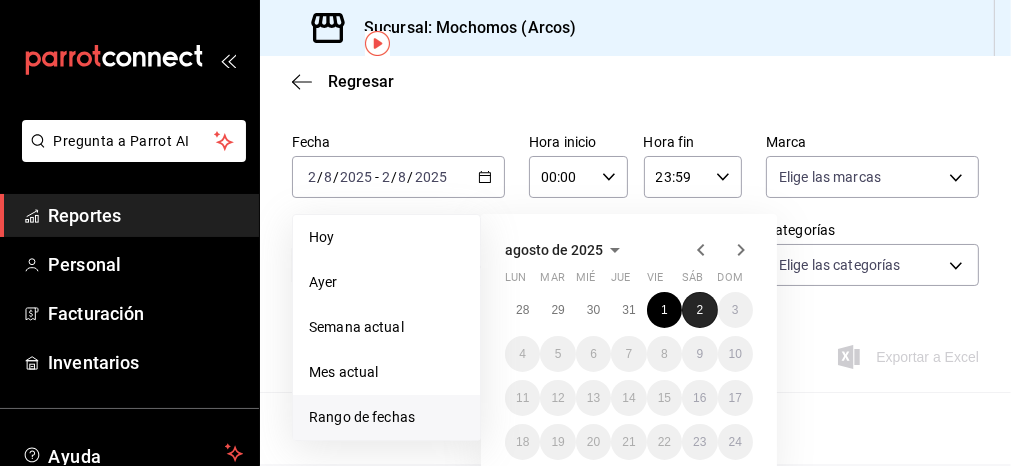 click on "2" at bounding box center [699, 310] 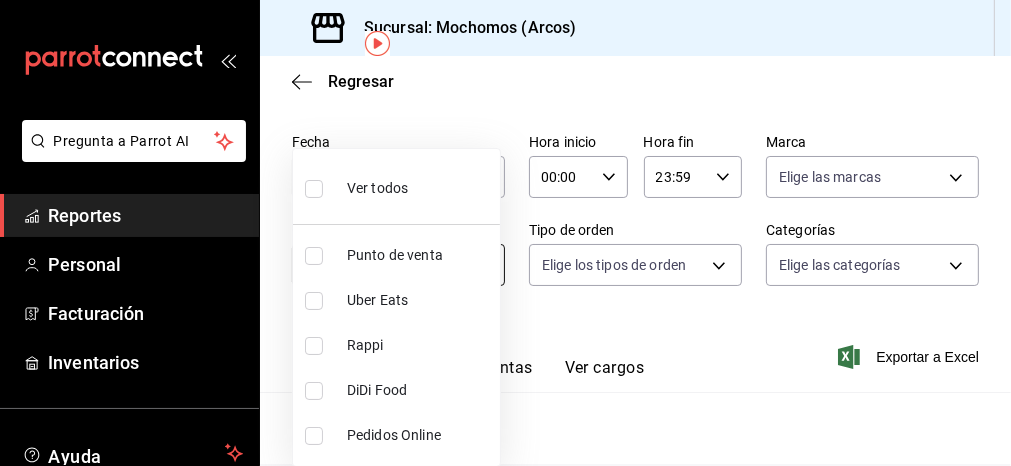click on "Pregunta a Parrot AI Reportes   Personal   Facturación   Inventarios   Ayuda Recomienda Parrot   Mochomos Arcos   Sugerir nueva función   Sucursal: Mochomos (Arcos) Regresar Ventas Los artículos listados no incluyen descuentos de orden y el filtro de fechas está limitado a un máximo de 31 días. Fecha 2025-08-01 1 / 8 / 2025 - 2025-08-02 2 / 8 / 2025 Hora inicio 00:00 Hora inicio Hora fin 23:59 Hora fin Marca Elige las marcas Canal de venta Elige los canales de venta Tipo de orden Elige los tipos de orden Categorías Elige las categorías Ver resumen Ver ventas Ver cargos Exportar a Excel Resumen Total artículos Da clic en la fila para ver el detalle por tipo de artículo + $245,731.00 Cargos por servicio + $0.00 Venta bruta = $245,731.00 Descuentos totales - $1,624.60 Certificados de regalo - $0.00 Venta total = $244,106.40 Impuestos - $33,669.85 Venta neta = $210,436.55 Pregunta a Parrot AI Reportes   Personal   Facturación   Inventarios   Ayuda Recomienda Parrot   Mochomos Arcos     Ir a video Rappi" at bounding box center (505, 233) 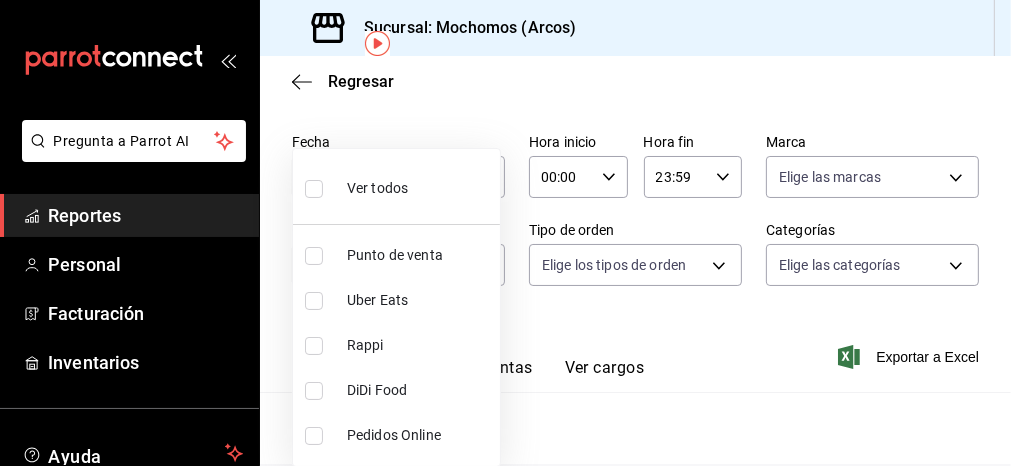 click at bounding box center [314, 189] 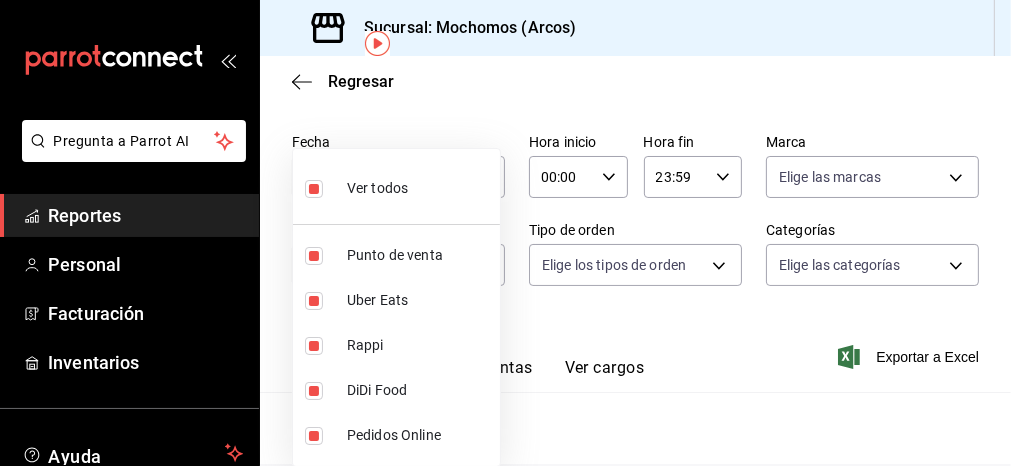 click at bounding box center (505, 233) 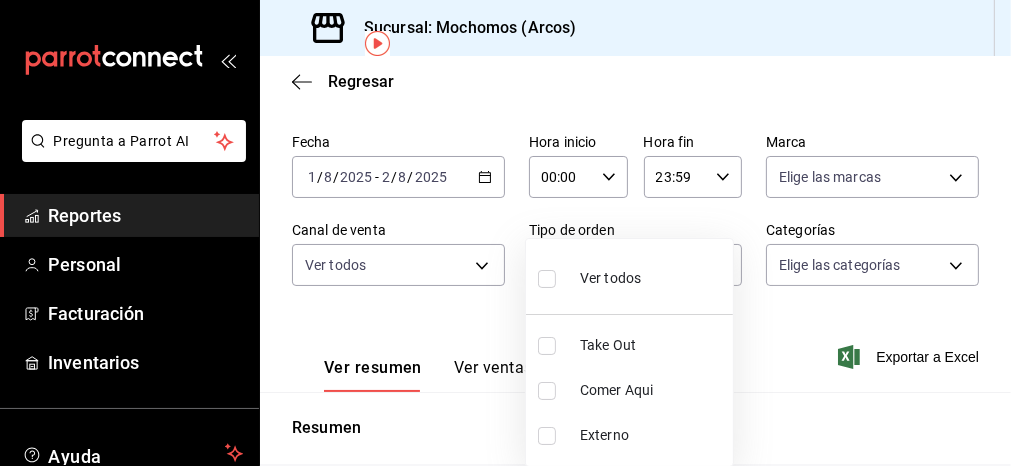 click on "Pregunta a Parrot AI Reportes   Personal   Facturación   Inventarios   Ayuda Recomienda Parrot   Mochomos Arcos   Sugerir nueva función   Sucursal: Mochomos (Arcos) Regresar Ventas Los artículos listados no incluyen descuentos de orden y el filtro de fechas está limitado a un máximo de 31 días. Fecha [DATE] [DATE] - [DATE] Hora inicio 00:00 Hora inicio Hora fin 23:59 Hora fin Marca Elige las marcas Canal de venta Ver todos PARROT,UBER_EATS,RAPPI,DIDI_FOOD,ONLINE Tipo de orden Elige los tipos de orden Categorías Elige las categorías Ver resumen Ver ventas Ver cargos Exportar a Excel Resumen Total artículos Da clic en la fila para ver el detalle por tipo de artículo + $245,731.00 Cargos por servicio + $0.00 Venta bruta = $245,731.00 Descuentos totales - $1,624.60 Certificados de regalo - $0.00 Venta total = $244,106.40 Impuestos - $33,669.85 Venta neta = $210,436.55 Pregunta a Parrot AI Reportes   Personal   Facturación   Inventarios   Ayuda Recomienda Parrot       Take Out" at bounding box center [505, 233] 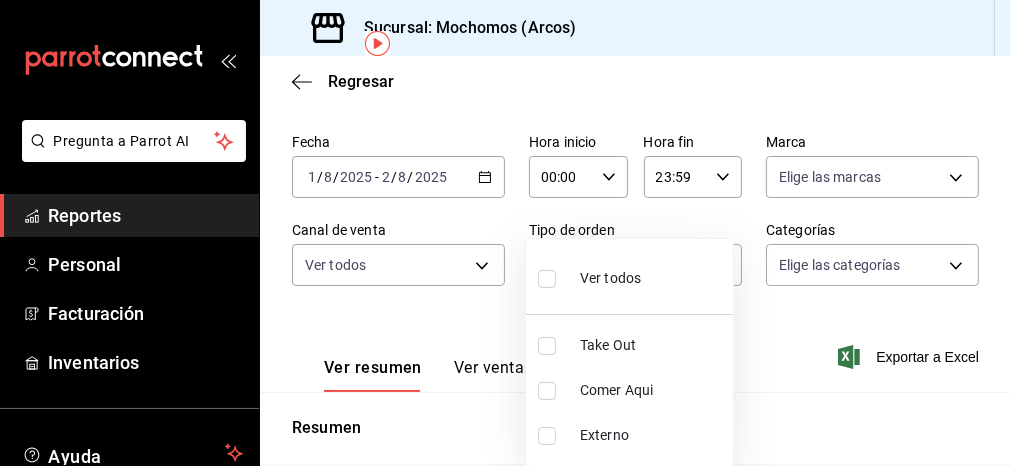 click on "Ver todos" at bounding box center [610, 278] 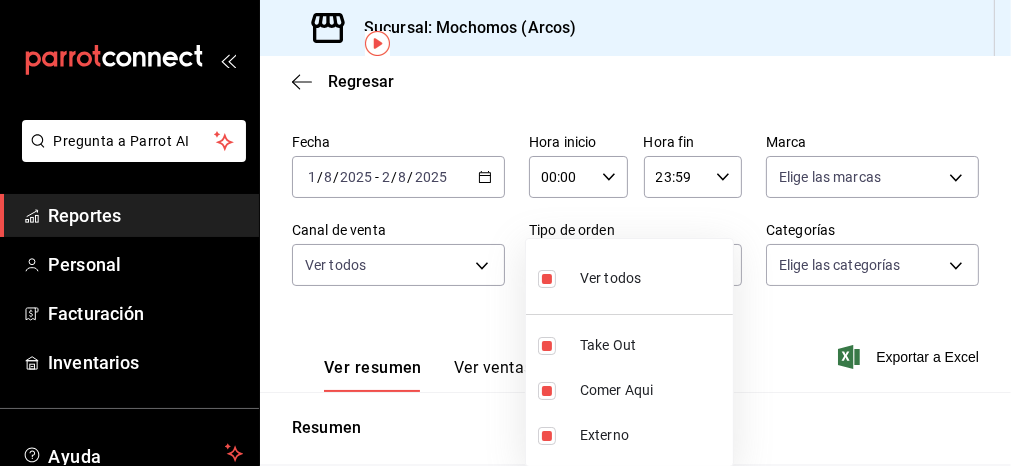 click at bounding box center (505, 233) 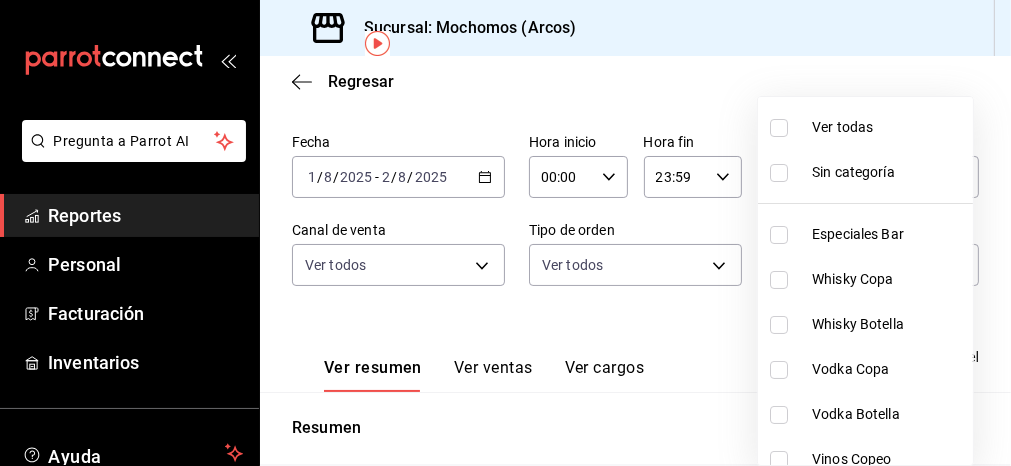 click on "Pregunta a Parrot AI Reportes   Personal   Facturación   Inventarios   Ayuda Recomienda Parrot   Mochomos Arcos   Sugerir nueva función   Sucursal: Mochomos (Arcos) Regresar Ventas Los artículos listados no incluyen descuentos de orden y el filtro de fechas está limitado a un máximo de 31 días. Fecha [DATE] [DATE] - [DATE] Hora inicio 00:00 Hora inicio Hora fin 23:59 Hora fin Marca Elige las marcas Canal de venta Ver todos PARROT,UBER_EATS,RAPPI,DIDI_FOOD,ONLINE Tipo de orden Ver todos [UUID],[UUID],[EXTERNAL] Categorías Elige las categorías Ver resumen Ver ventas Ver cargos Exportar a Excel Resumen Total artículos Da clic en la fila para ver el detalle por tipo de artículo + $245,731.00 Cargos por servicio + $0.00 Venta bruta = $245,731.00 Descuentos totales - $1,624.60 Certificados de regalo - $0.00 Venta total = $244,106.40 Impuestos - $33,669.85 Venta neta = $210,436.55 Pregunta a Parrot AI Reportes   Personal" at bounding box center [505, 233] 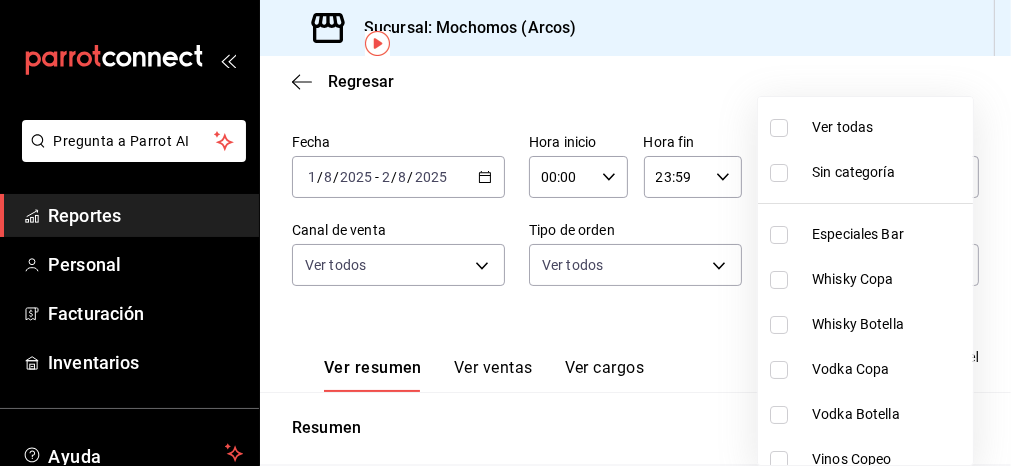click at bounding box center [779, 128] 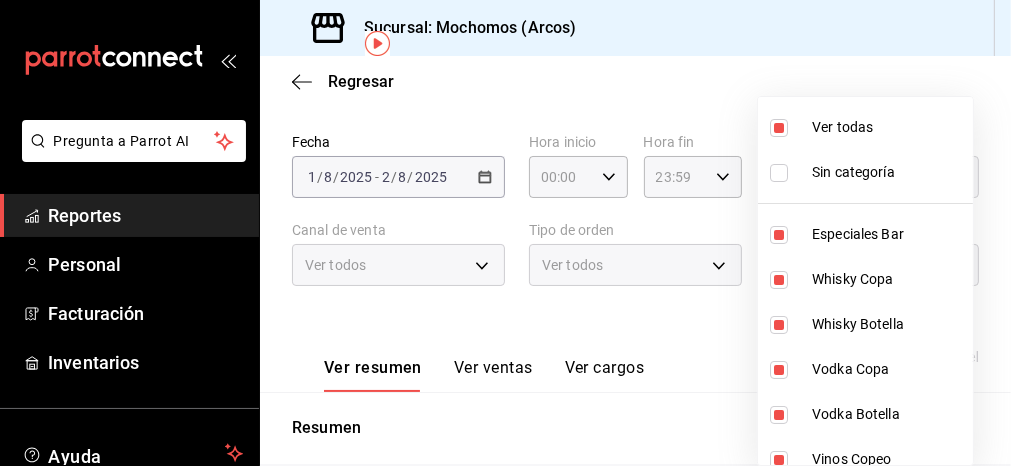 click at bounding box center (505, 233) 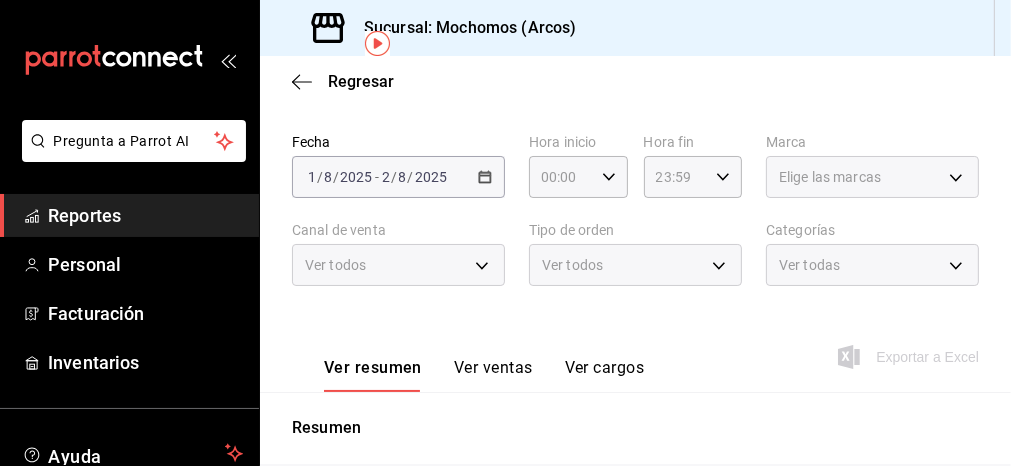 click on "Elige las marcas" at bounding box center [872, 177] 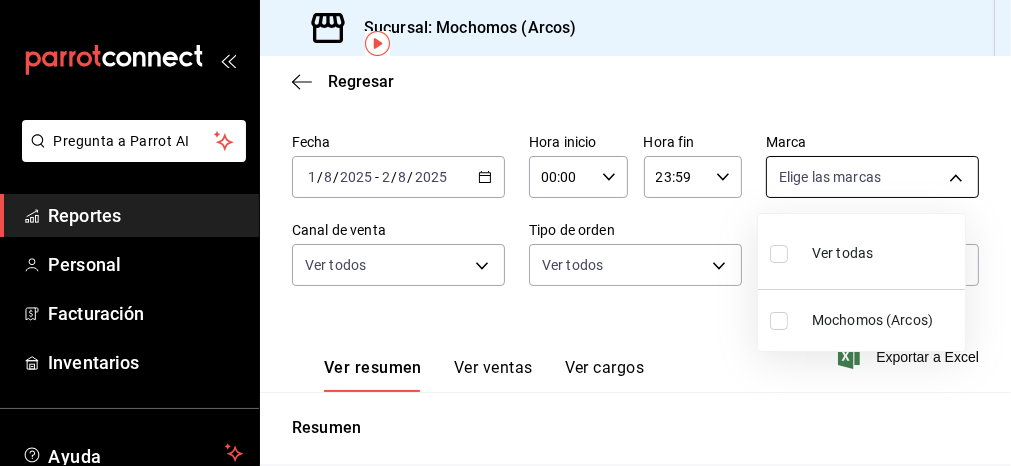 click on "Pregunta a Parrot AI Reportes   Personal   Facturación   Inventarios   Ayuda Recomienda Parrot   Mochomos Arcos   Sugerir nueva función   Sucursal: Mochomos (Arcos) Regresar Ventas Los artículos listados no incluyen descuentos de orden y el filtro de fechas está limitado a un máximo de 31 días. Fecha [DATE] [DATE] - [DATE] Hora inicio 00:00 Hora inicio Hora fin 23:59 Hora fin Marca Elige las marcas Canal de venta Ver todos PARROT,UBER_EATS,RAPPI,DIDI_FOOD,ONLINE Tipo de orden Ver todos [UUID],[UUID],[EXTERNAL] Categorías Ver todas Ver resumen Ver ventas Ver cargos Exportar a Excel Resumen Total artículos Da clic en la fila para ver el detalle por tipo de artículo + $245,731.00 Cargos por servicio  Sin datos por que no se pueden calcular debido al filtro de categorías seleccionado Venta bruta = $245,731.00 Descuentos totales  Sin datos por que no se pueden calcular debido al filtro de categorías seleccionado" at bounding box center (505, 233) 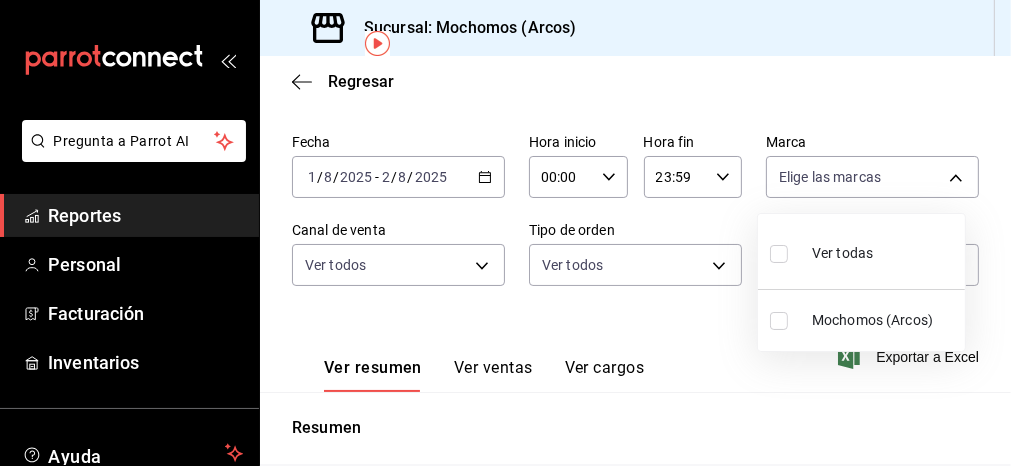 click at bounding box center [779, 254] 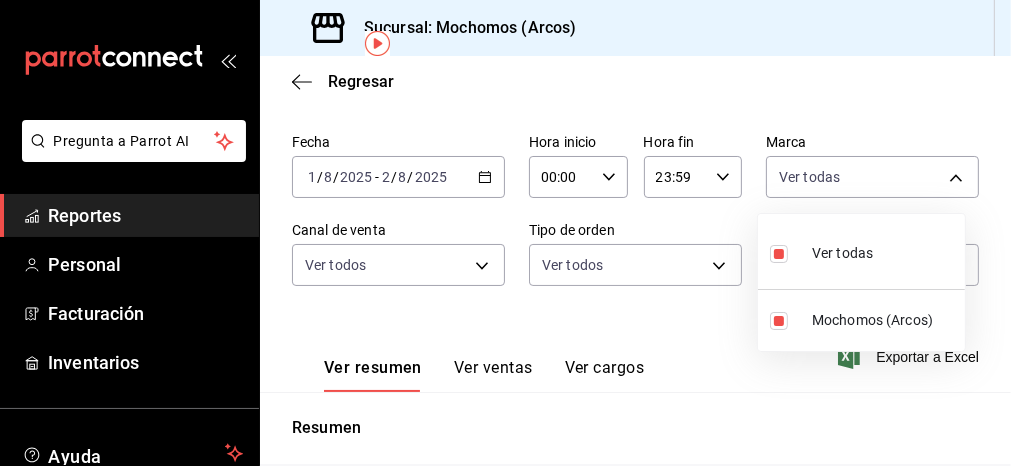 click at bounding box center [505, 233] 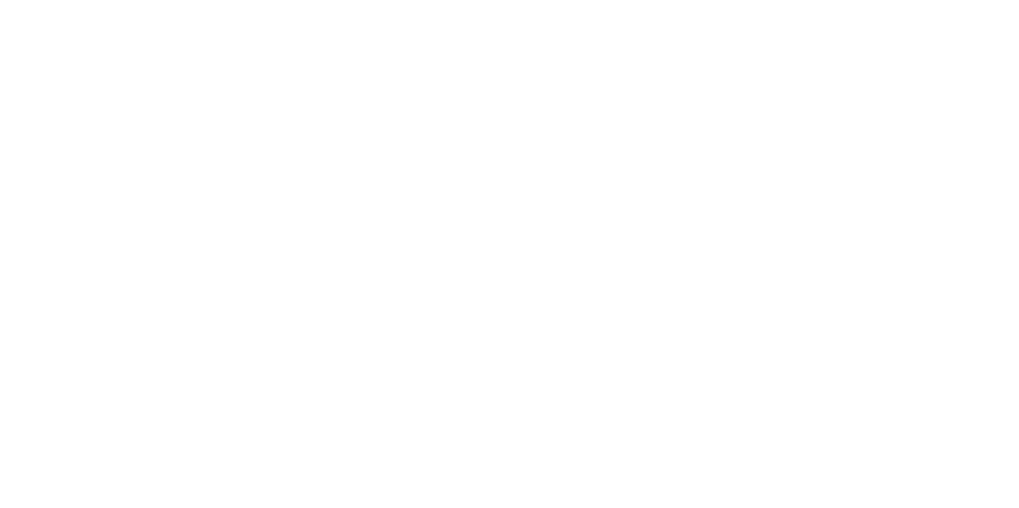 scroll, scrollTop: 0, scrollLeft: 0, axis: both 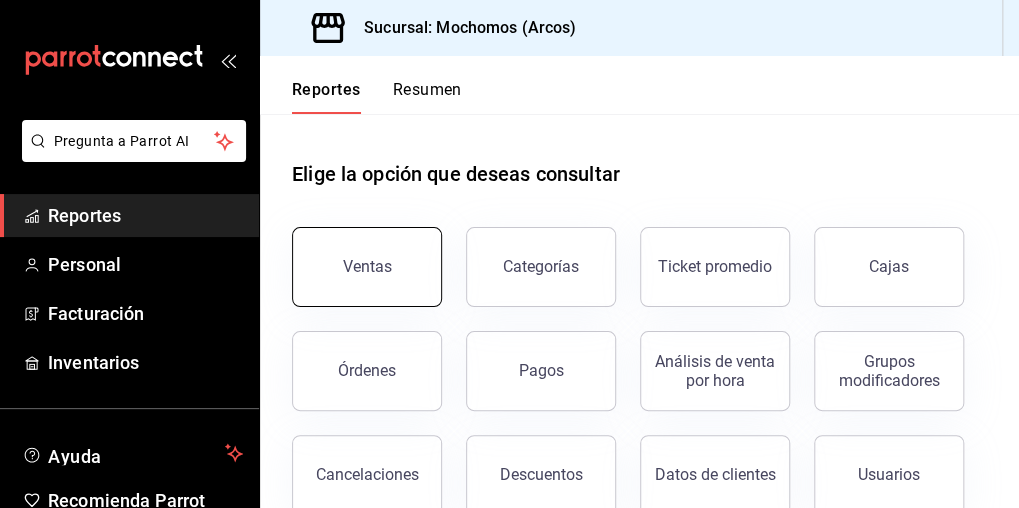 click on "Ventas" at bounding box center (367, 267) 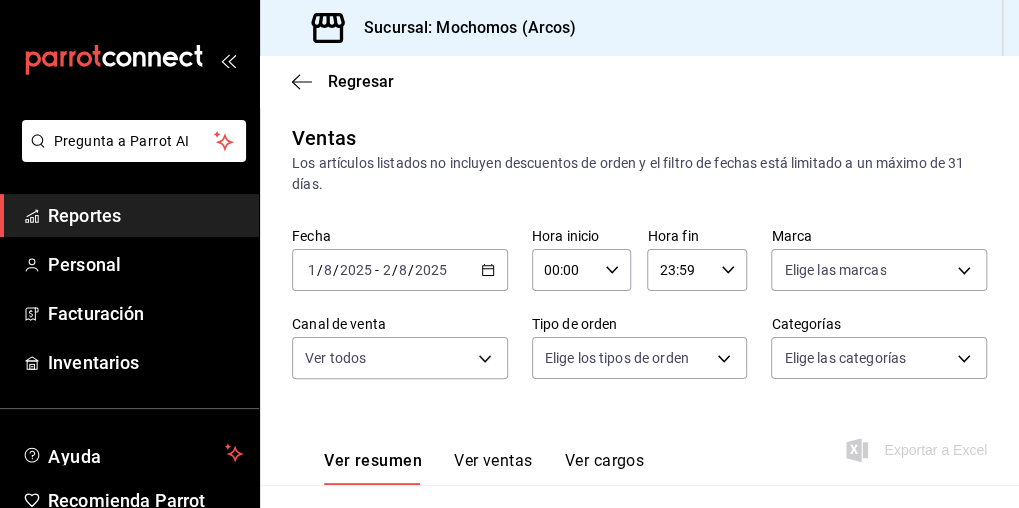 type on "PARROT,UBER_EATS,RAPPI,DIDI_FOOD,ONLINE" 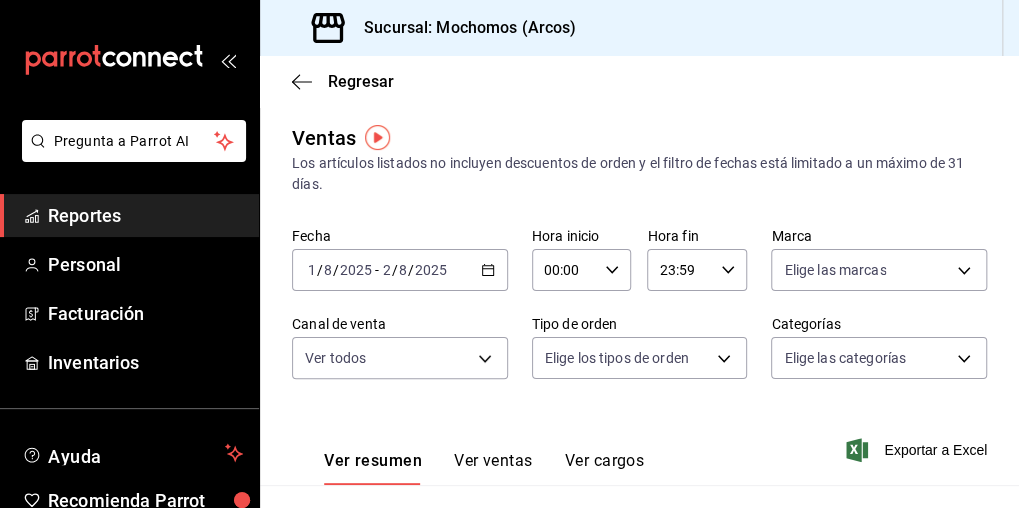 click 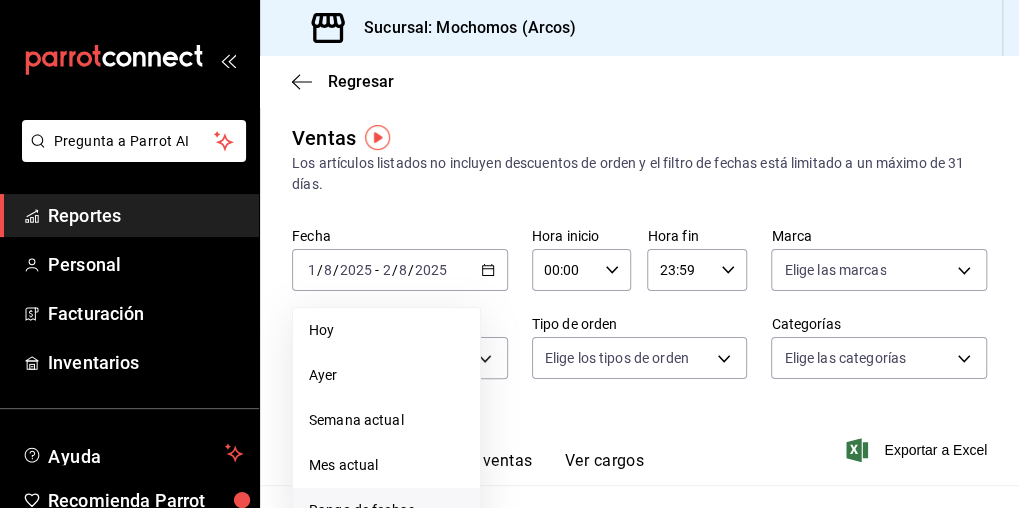 click on "Rango de fechas" at bounding box center (386, 510) 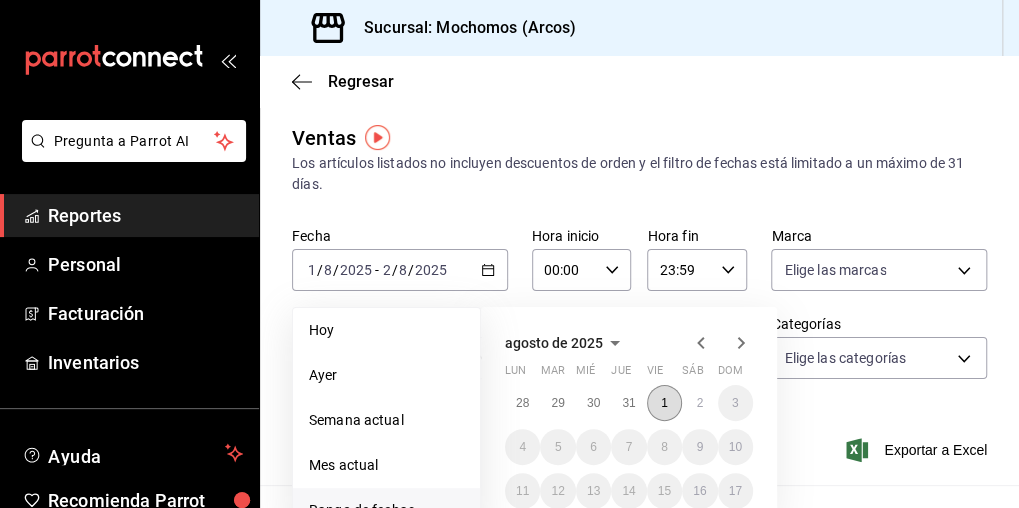 click on "1" at bounding box center (664, 403) 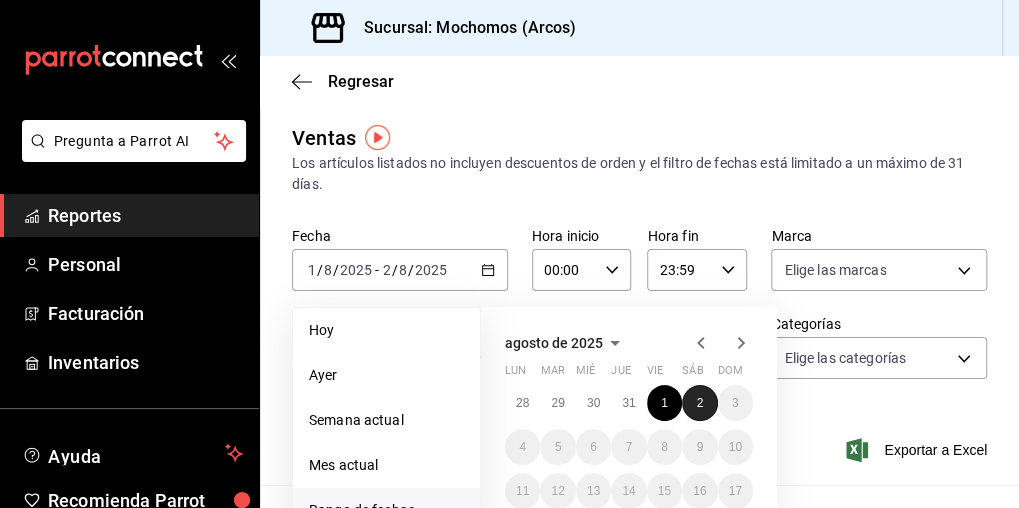 click on "2" at bounding box center [699, 403] 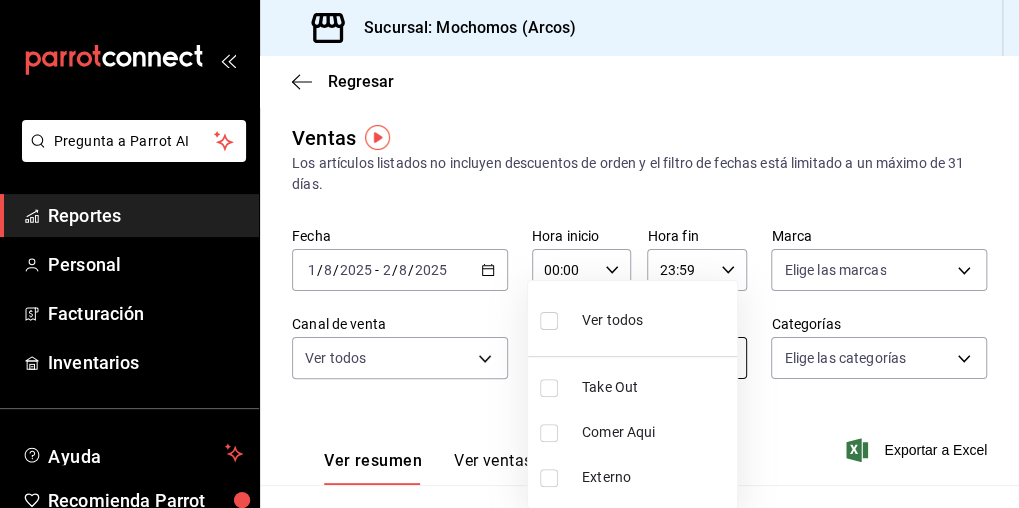 click on "Pregunta a Parrot AI Reportes   Personal   Facturación   Inventarios   Ayuda Recomienda Parrot   Mochomos Arcos   Sugerir nueva función   Sucursal: Mochomos (Arcos) Regresar Ventas Los artículos listados no incluyen descuentos de orden y el filtro de fechas está limitado a un máximo de 31 días. Fecha [DATE] [DATE] - [DATE] Hora inicio 00:00 Hora inicio Hora fin 23:59 Hora fin Marca Elige las marcas Canal de venta Ver todos PARROT,UBER_EATS,RAPPI,DIDI_FOOD,ONLINE Tipo de orden Elige los tipos de orden Categorías Elige las categorías Ver resumen Ver ventas Ver cargos Exportar a Excel Resumen Total artículos Da clic en la fila para ver el detalle por tipo de artículo + $245,731.00 Cargos por servicio + $0.00 Venta bruta = $245,731.00 Descuentos totales - $1,624.60 Certificados de regalo - $0.00 Venta total = $244,106.40 Impuestos - $33,669.85 Venta neta = $210,436.55 Pregunta a Parrot AI Reportes   Personal   Facturación   Inventarios   Ayuda Recomienda Parrot       Take Out" at bounding box center (509, 254) 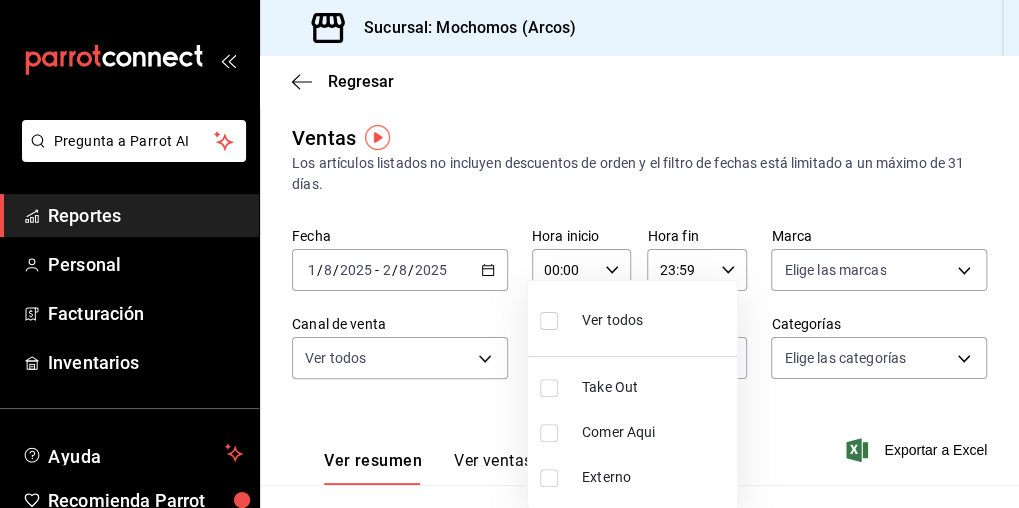 click at bounding box center (549, 321) 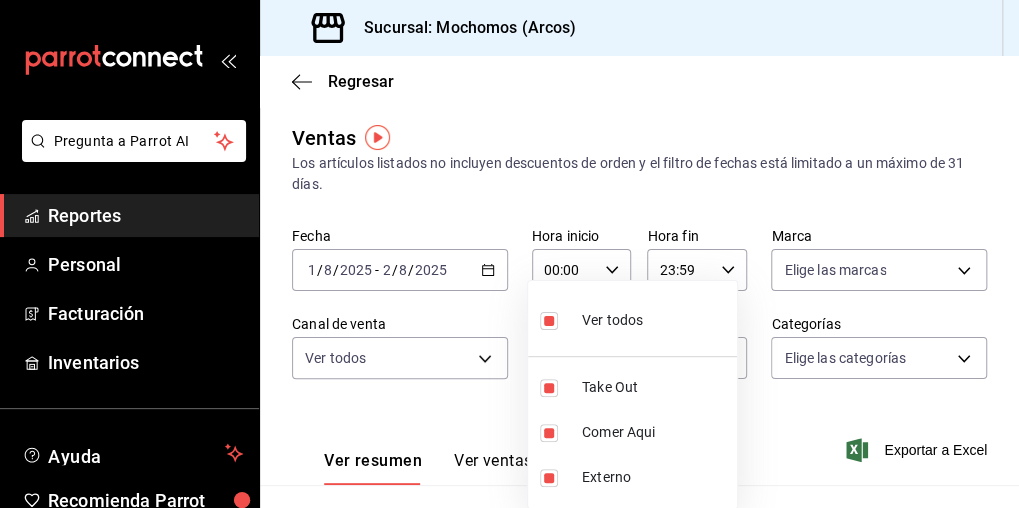 click at bounding box center (509, 254) 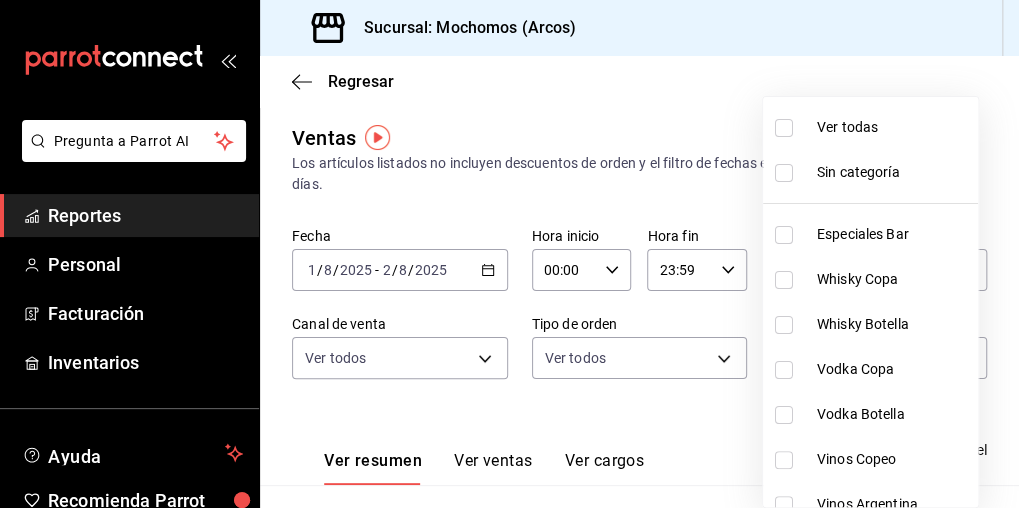 click on "Pregunta a Parrot AI Reportes   Personal   Facturación   Inventarios   Ayuda Recomienda Parrot   Mochomos Arcos   Sugerir nueva función   Sucursal: Mochomos (Arcos) Regresar Ventas Los artículos listados no incluyen descuentos de orden y el filtro de fechas está limitado a un máximo de 31 días. Fecha [DATE] [DATE] - [DATE] Hora inicio 00:00 Hora inicio Hora fin 23:59 Hora fin Marca Elige las marcas Canal de venta Ver todos PARROT,UBER_EATS,RAPPI,DIDI_FOOD,ONLINE Tipo de orden Ver todos [UUID],[UUID],[EXTERNAL] Categorías Elige las categorías Ver resumen Ver ventas Ver cargos Exportar a Excel Resumen Total artículos Da clic en la fila para ver el detalle por tipo de artículo + $245,731.00 Cargos por servicio + $0.00 Venta bruta = $245,731.00 Descuentos totales - $1,624.60 Certificados de regalo - $0.00 Venta total = $244,106.40 Impuestos - $33,669.85 Venta neta = $210,436.55 Pregunta a Parrot AI Reportes   Personal" at bounding box center (509, 254) 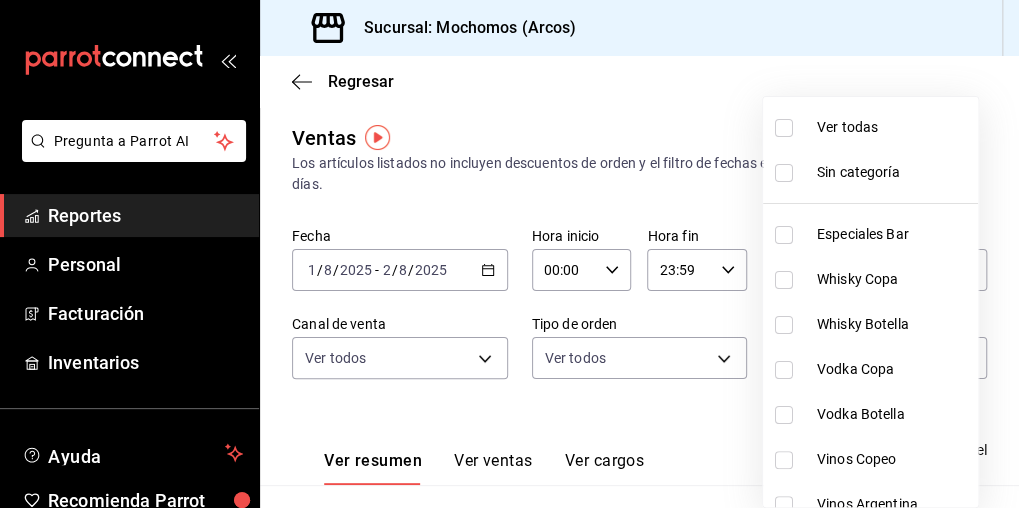 checkbox on "true" 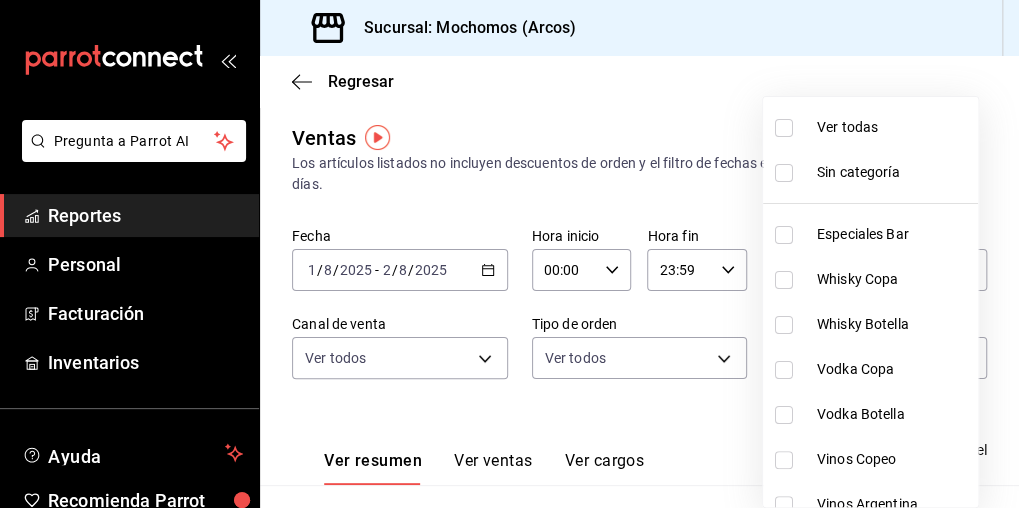 checkbox on "true" 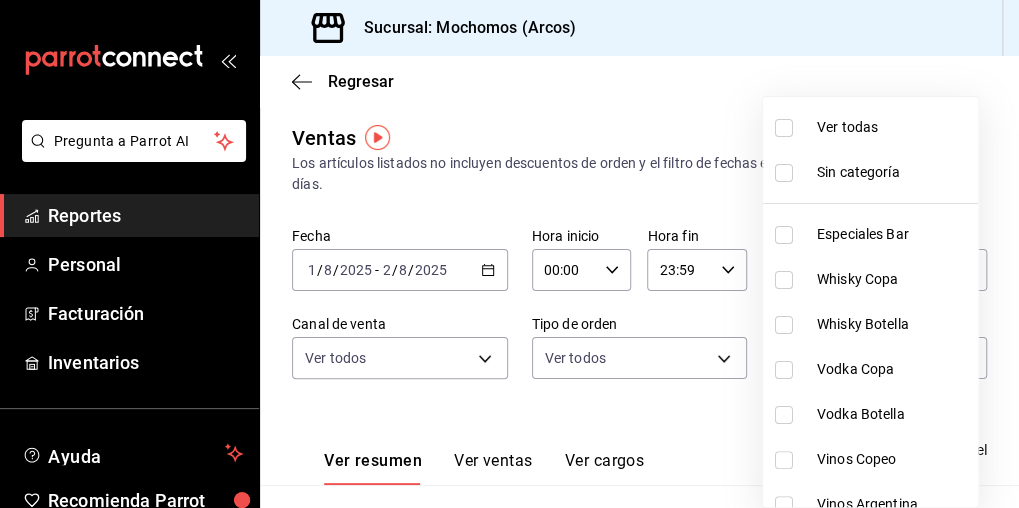 checkbox on "true" 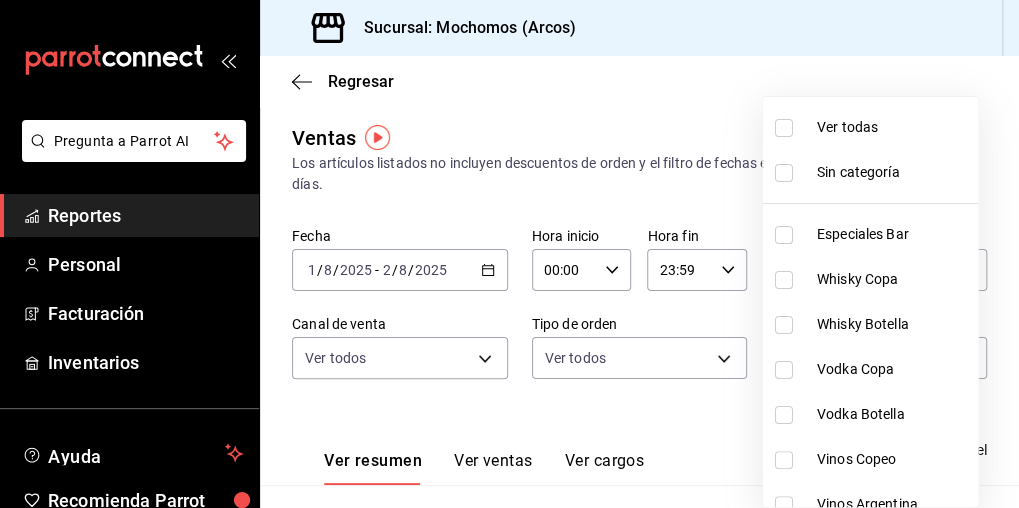 checkbox on "true" 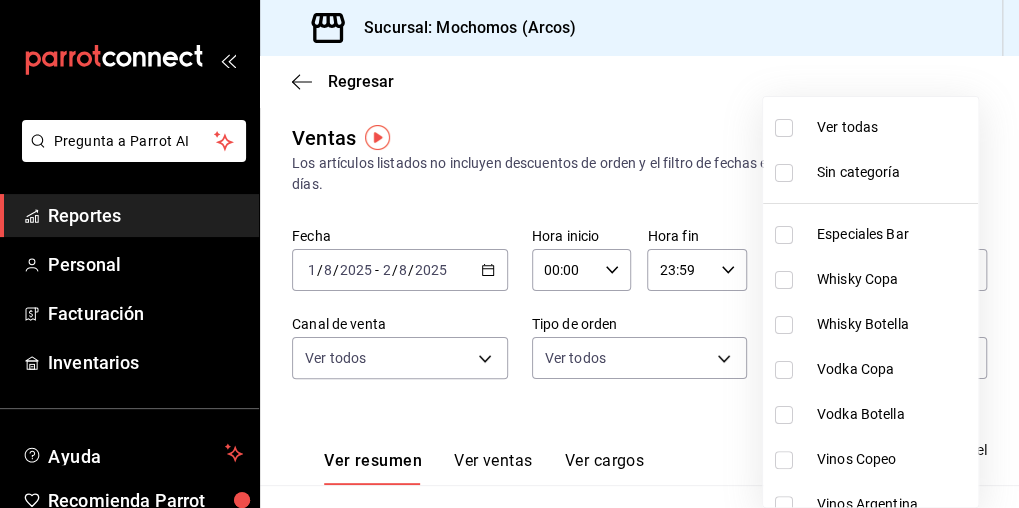 checkbox on "true" 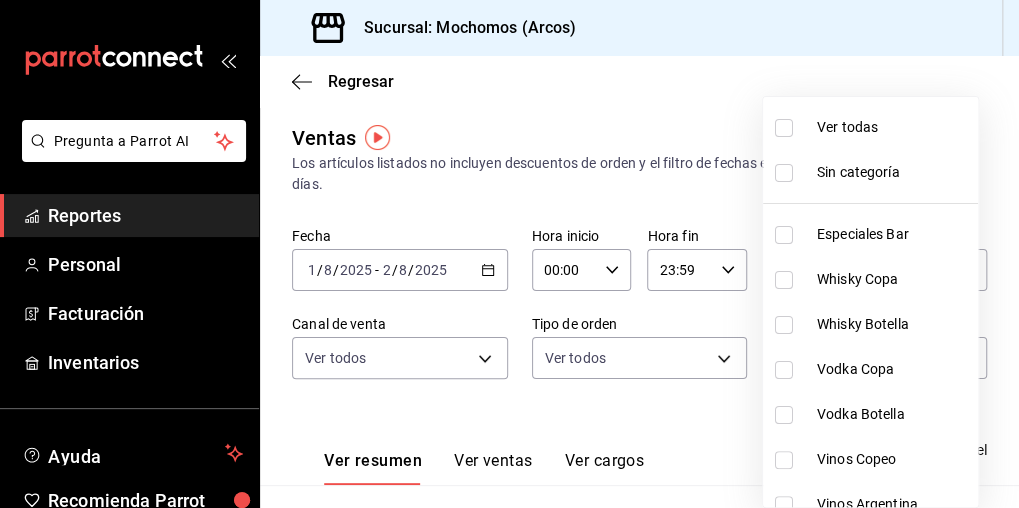 checkbox on "true" 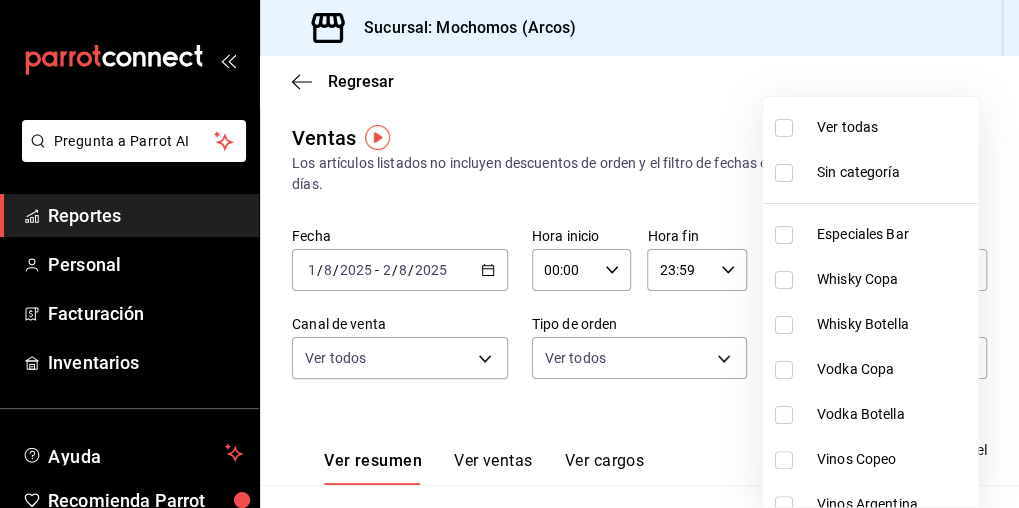 checkbox on "true" 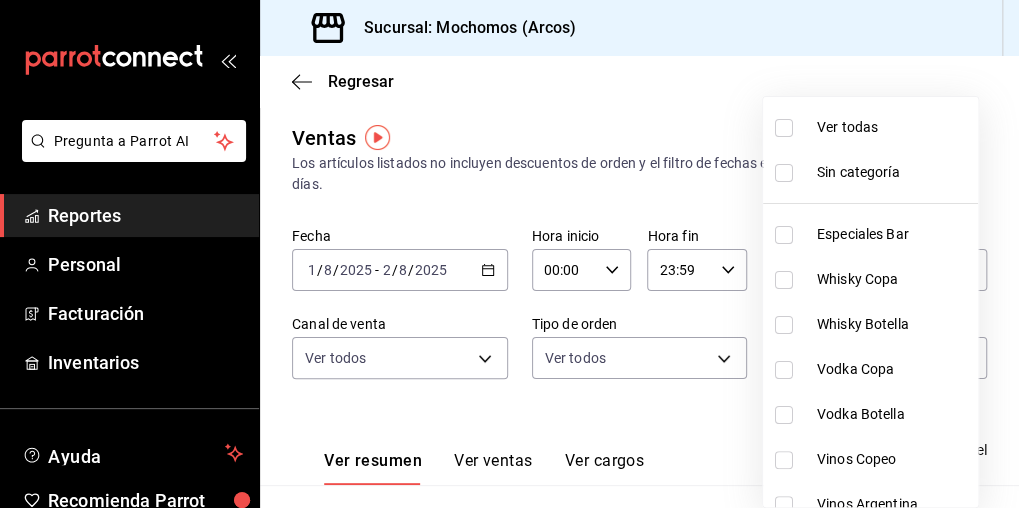 checkbox on "true" 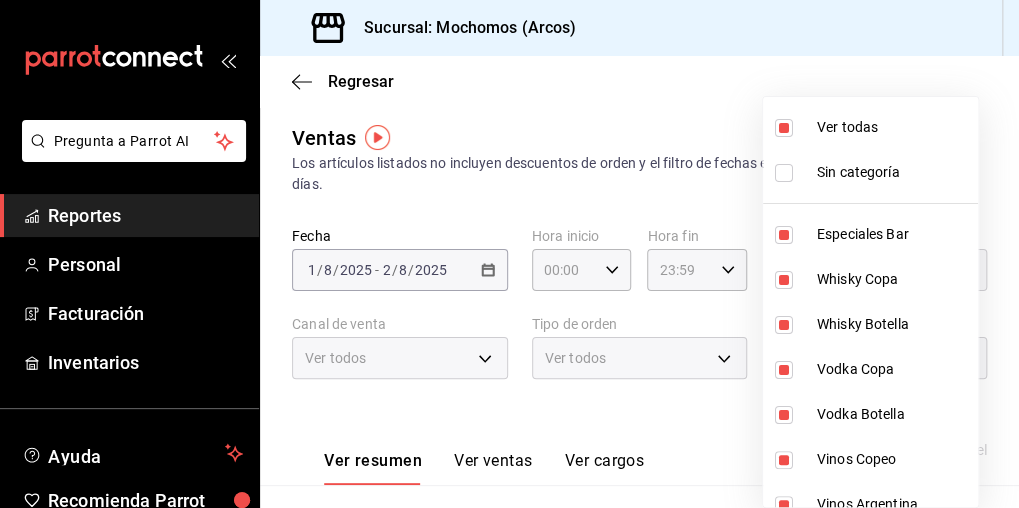 click at bounding box center (509, 254) 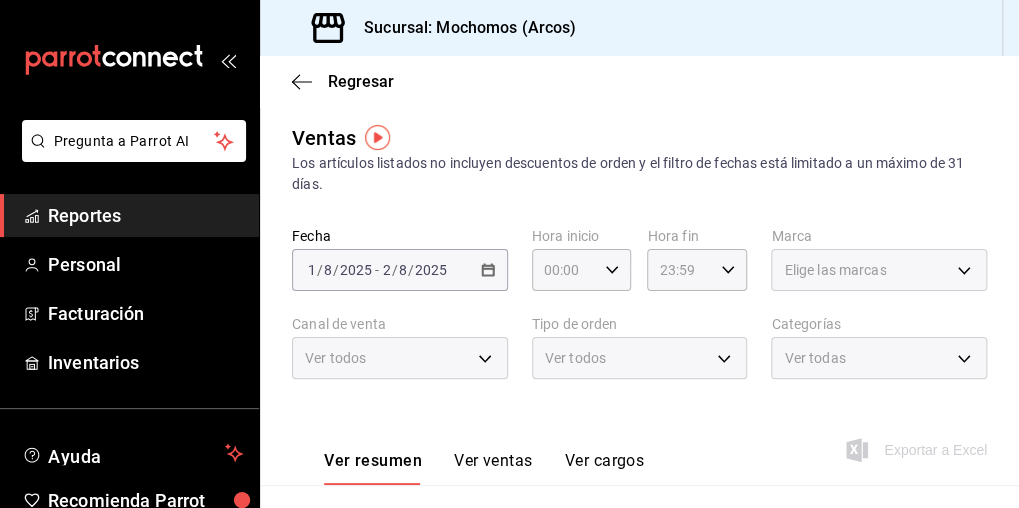 click on "Elige las marcas" at bounding box center (879, 270) 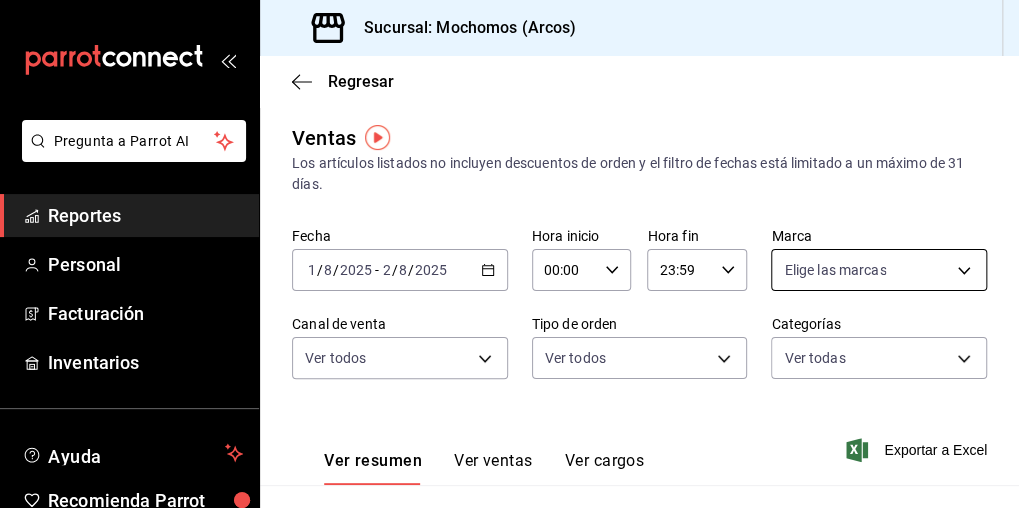 click on "Pregunta a Parrot AI Reportes   Personal   Facturación   Inventarios   Ayuda Recomienda Parrot   Mochomos Arcos   Sugerir nueva función   Sucursal: Mochomos (Arcos) Regresar Ventas Los artículos listados no incluyen descuentos de orden y el filtro de fechas está limitado a un máximo de 31 días. Fecha [DATE] [DATE] - [DATE] Hora inicio 00:00 Hora inicio Hora fin 23:59 Hora fin Marca Elige las marcas Canal de venta Ver todos PARROT,UBER_EATS,RAPPI,DIDI_FOOD,ONLINE Tipo de orden Ver todos [UUID],[UUID],[EXTERNAL] Categorías Ver todas Ver resumen Ver ventas Ver cargos Exportar a Excel Resumen Total artículos Da clic en la fila para ver el detalle por tipo de artículo + $245,731.00 Cargos por servicio  Sin datos por que no se pueden calcular debido al filtro de categorías seleccionado Venta bruta = $245,731.00 Descuentos totales  Sin datos por que no se pueden calcular debido al filtro de categorías seleccionado" at bounding box center [509, 254] 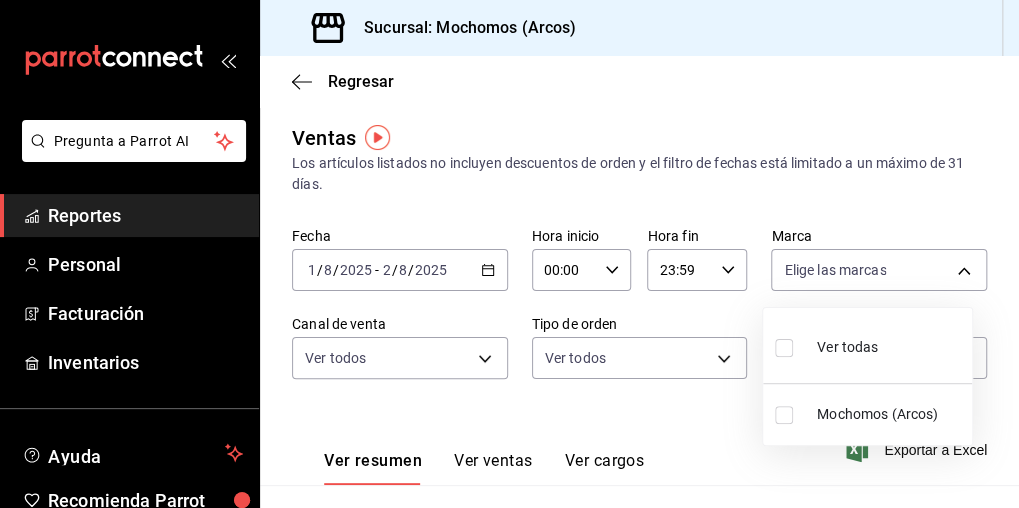 click at bounding box center [784, 348] 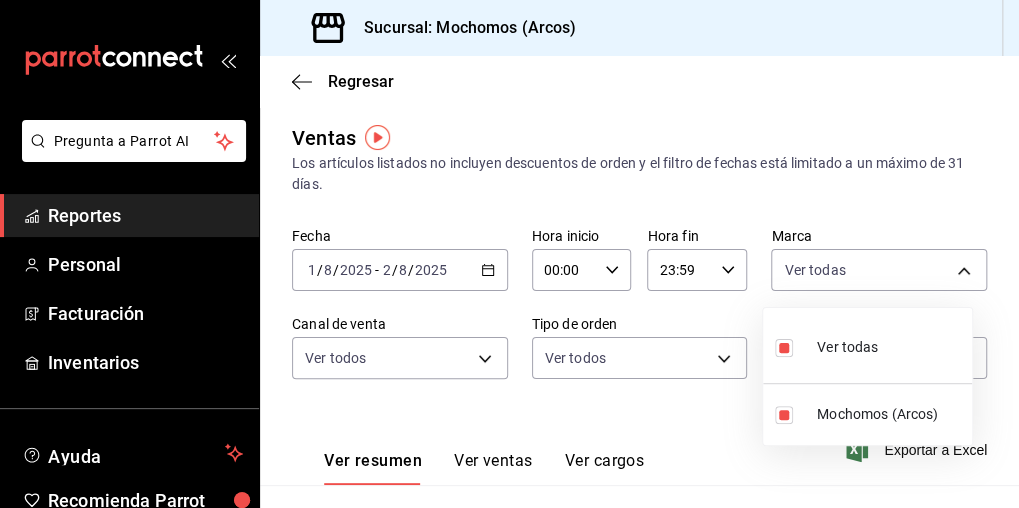 click at bounding box center [509, 254] 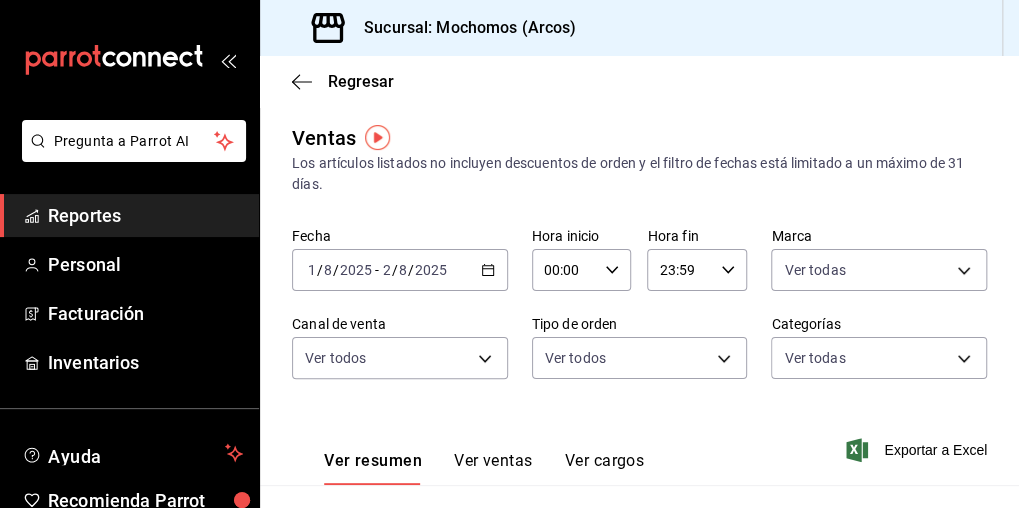 click 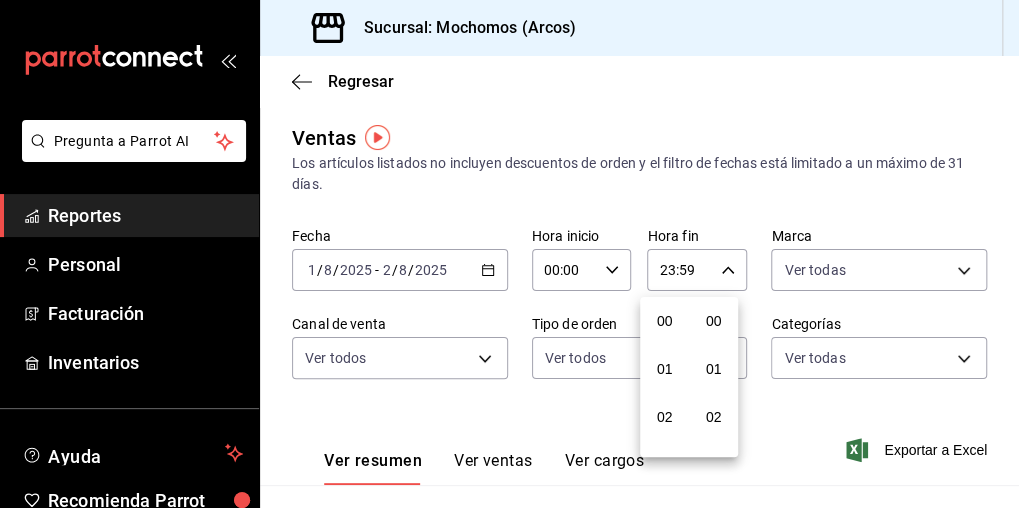 scroll, scrollTop: 1000, scrollLeft: 0, axis: vertical 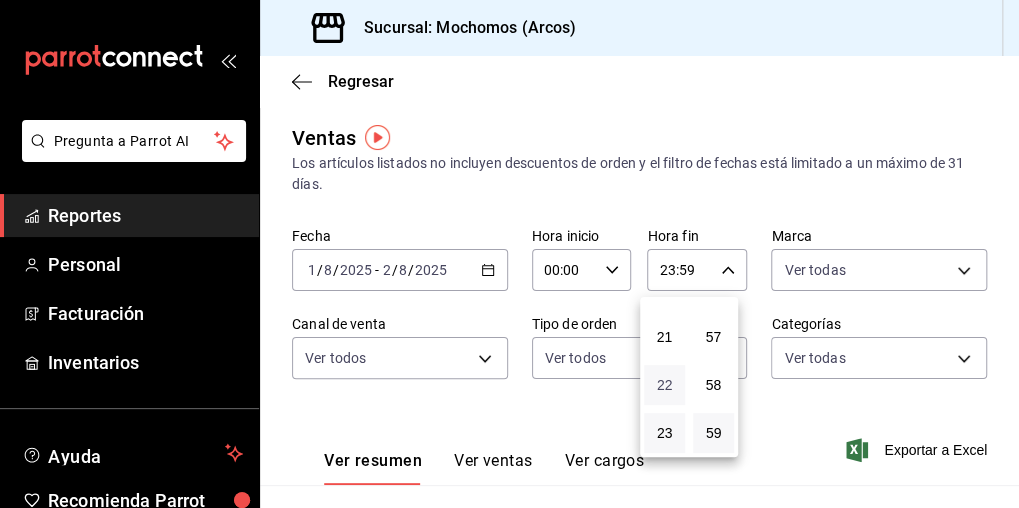 type 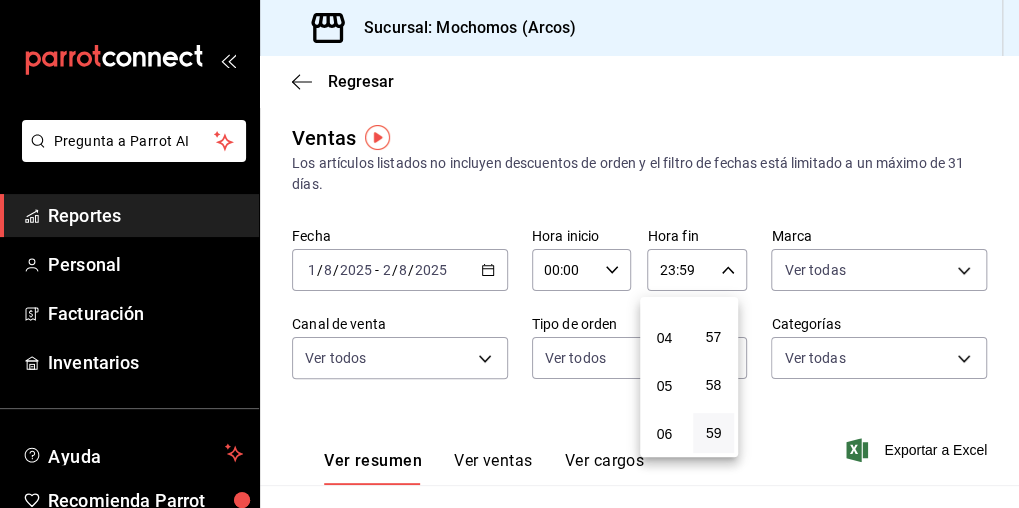 scroll, scrollTop: 178, scrollLeft: 0, axis: vertical 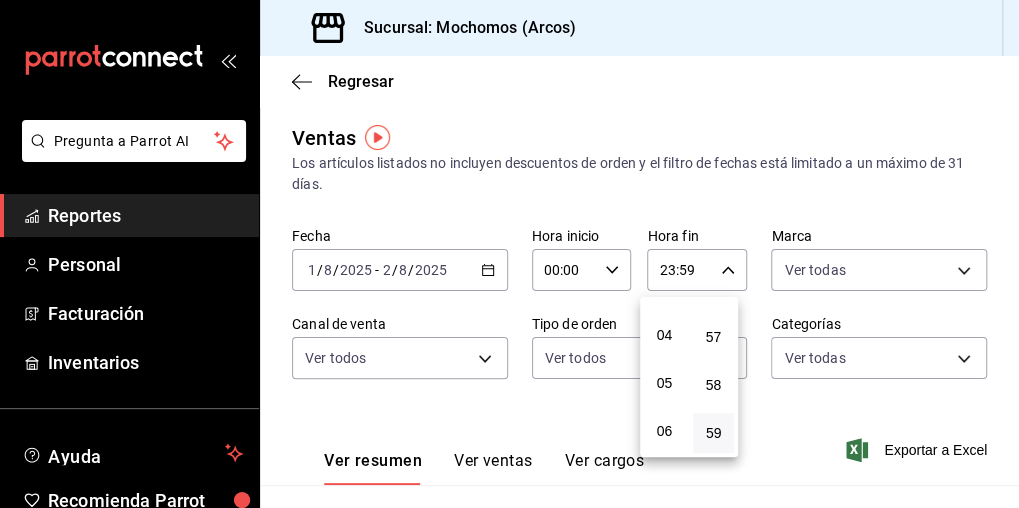 click on "00 01 02 03 04 05 06 07 08 09 10 11 12 13 14 15 16 17 18 19 20 21 22 23" at bounding box center (664, 377) 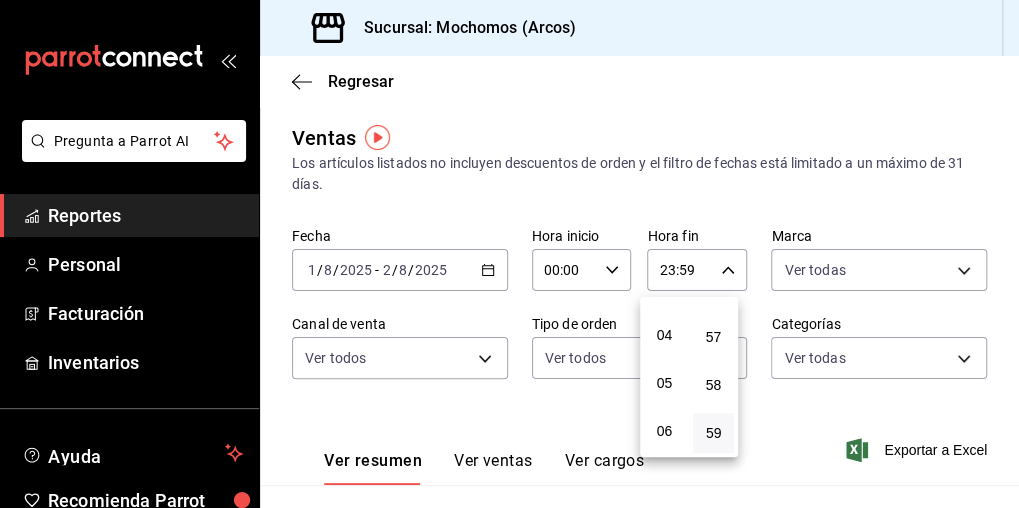 click on "05" at bounding box center (664, 383) 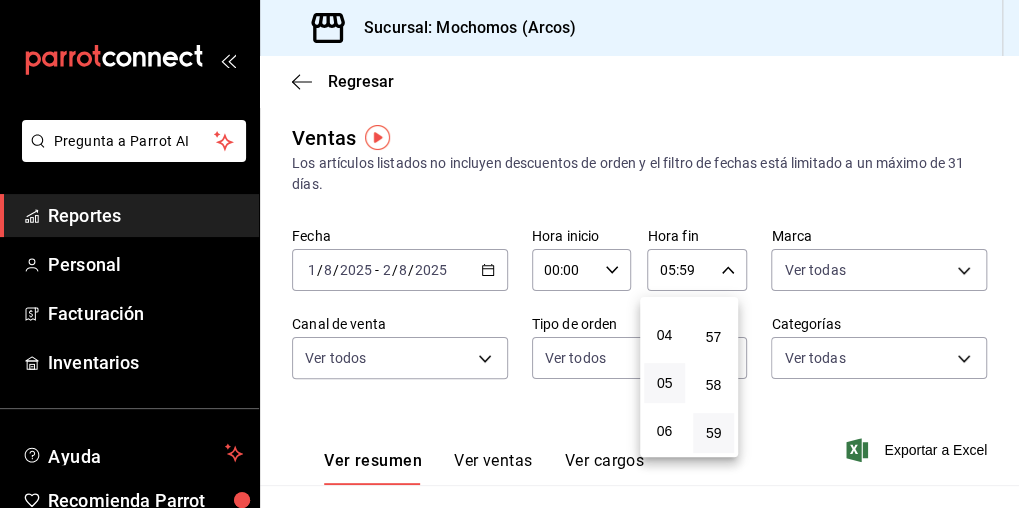 click on "05" at bounding box center [664, 383] 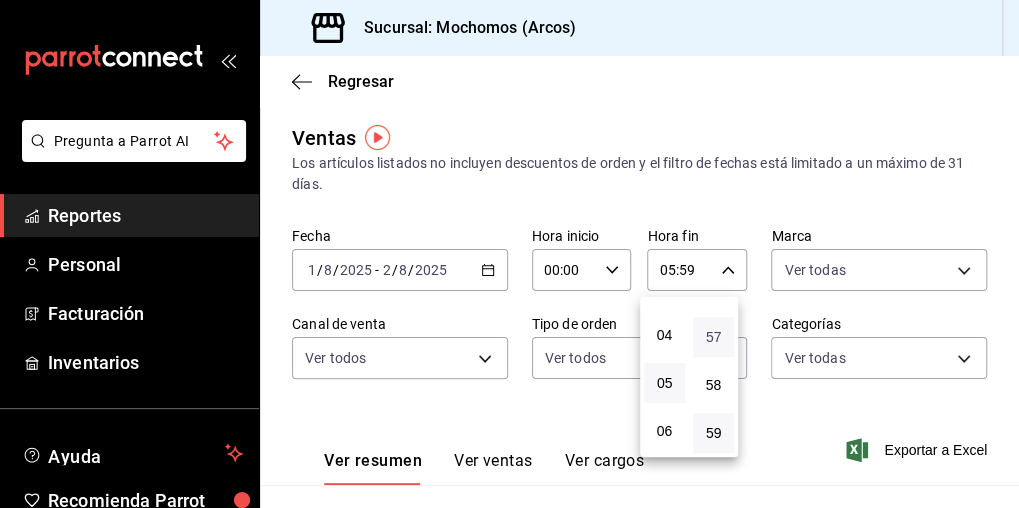 type 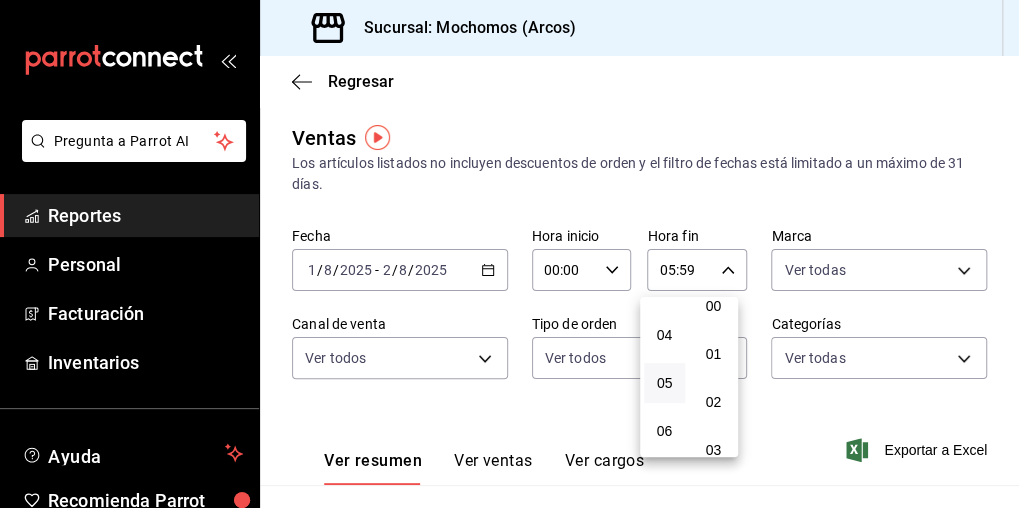scroll, scrollTop: 0, scrollLeft: 0, axis: both 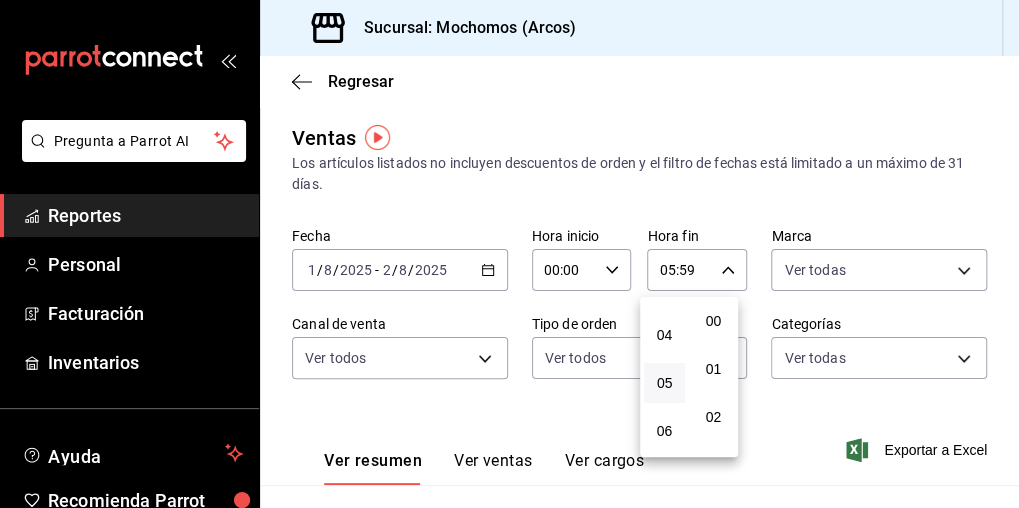 click on "00 01 02 03 04 05 06 07 08 09 10 11 12 13 14 15 16 17 18 19 20 21 22 23 24 25 26 27 28 29 30 31 32 33 34 35 36 37 38 39 40 41 42 43 44 45 46 47 48 49 50 51 52 53 54 55 56 57 58 59" at bounding box center (713, 377) 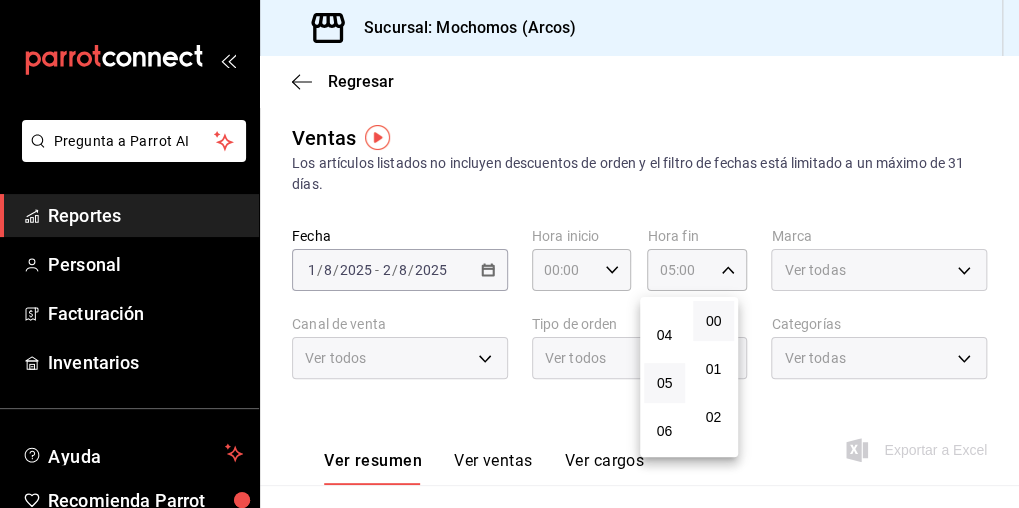 click at bounding box center (509, 254) 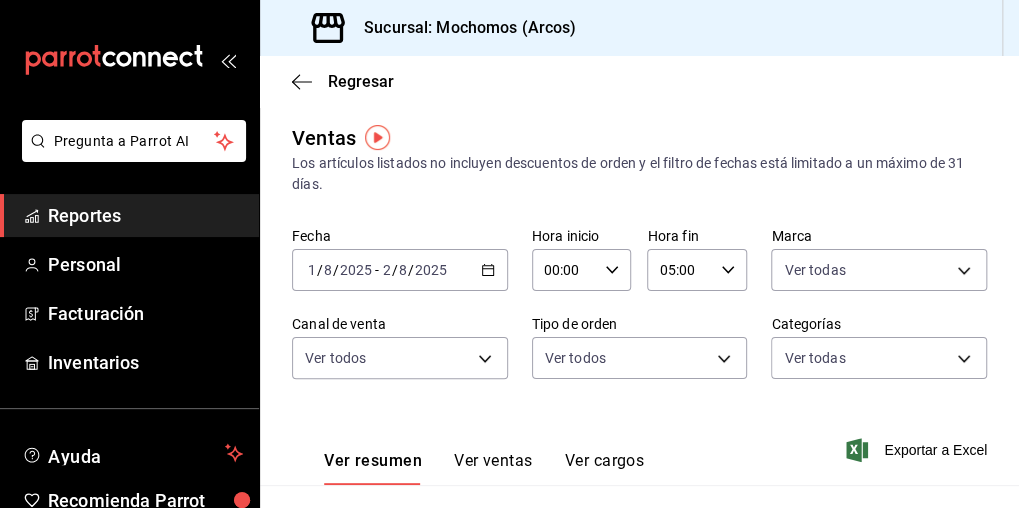 click 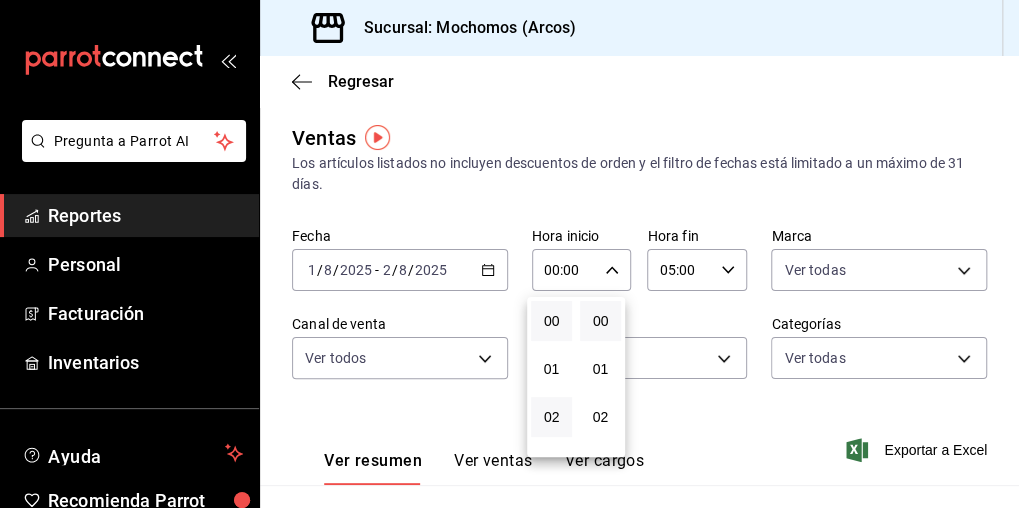 type 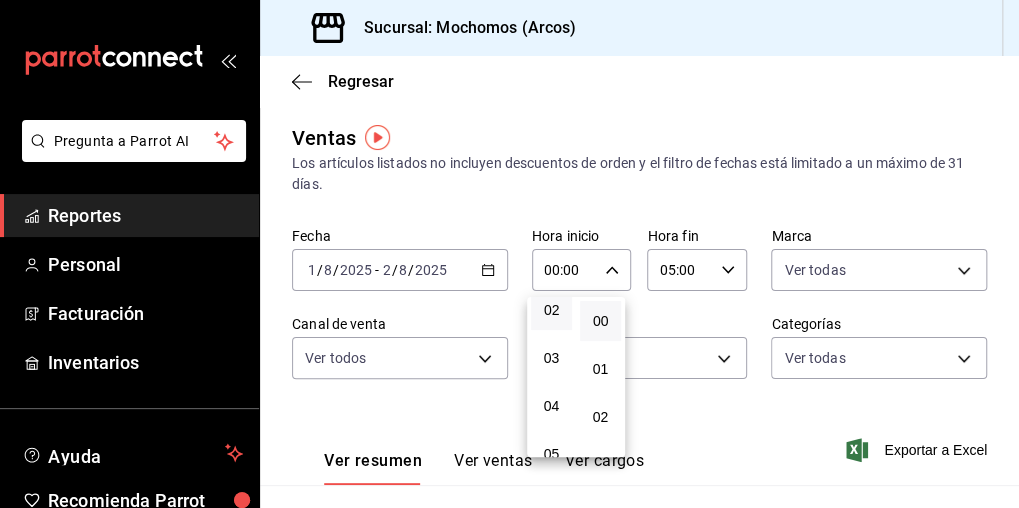 scroll, scrollTop: 143, scrollLeft: 0, axis: vertical 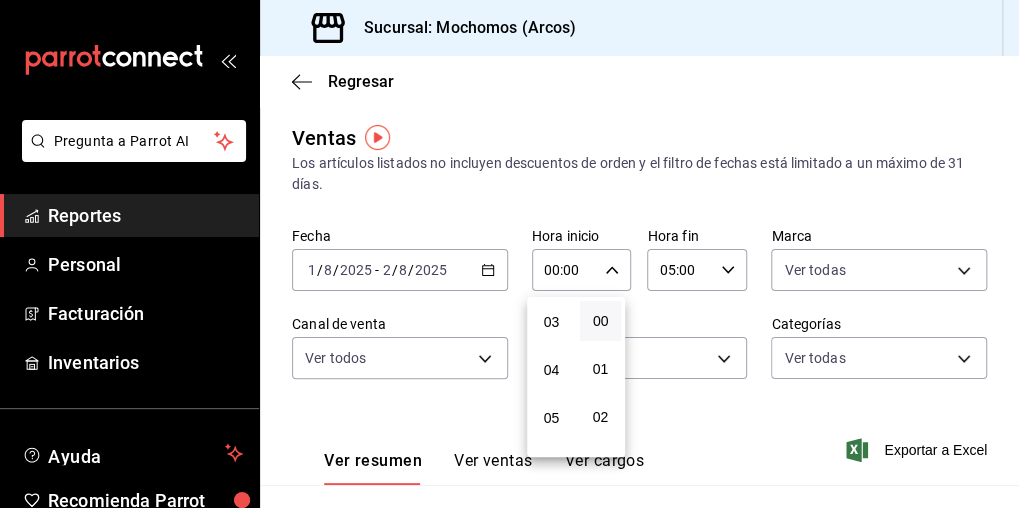 drag, startPoint x: 552, startPoint y: 412, endPoint x: 532, endPoint y: 436, distance: 31.241 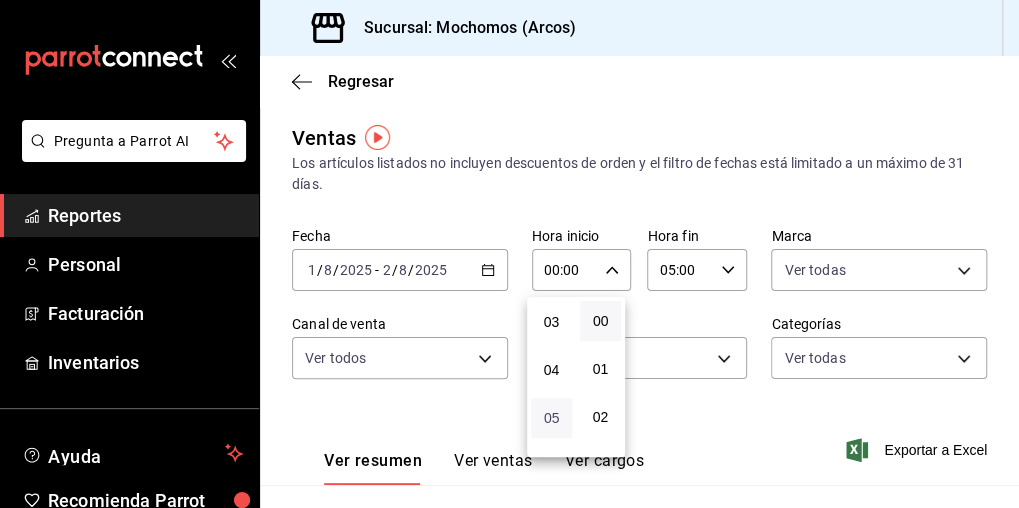 click on "05" at bounding box center (551, 418) 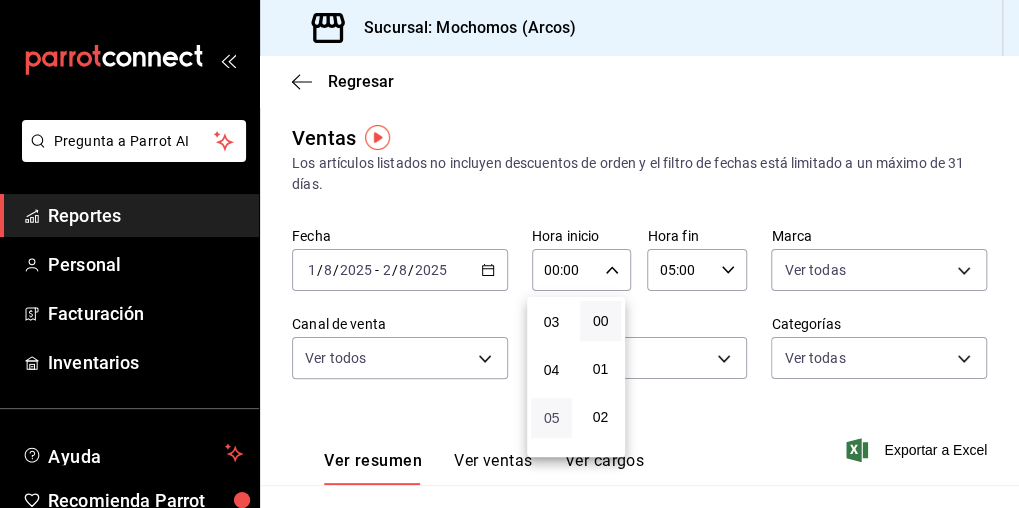 type on "05:00" 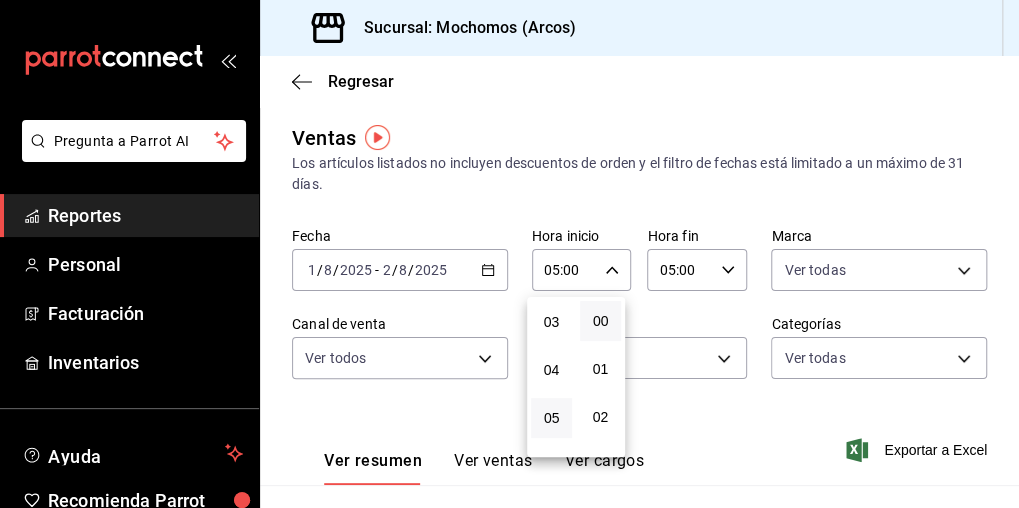 click at bounding box center [509, 254] 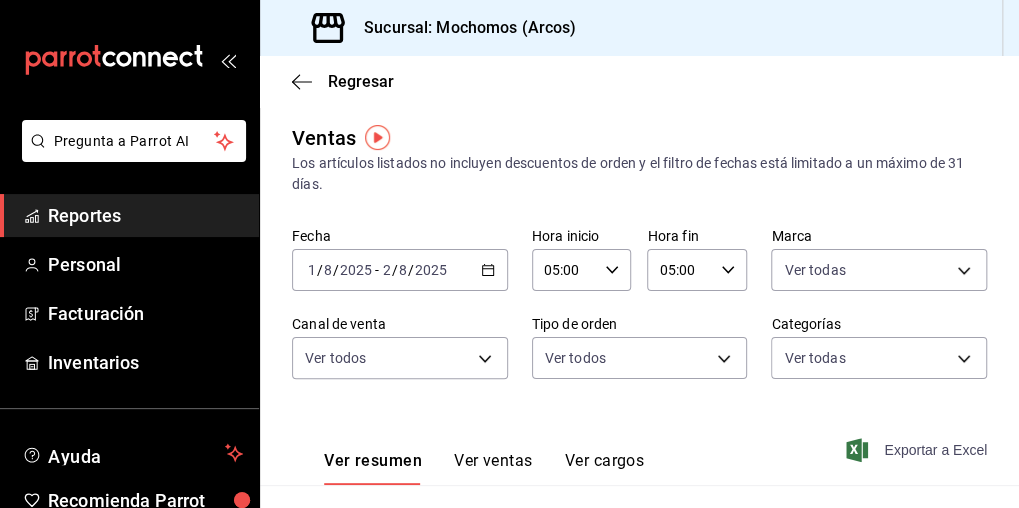 click on "Exportar a Excel" at bounding box center (918, 450) 